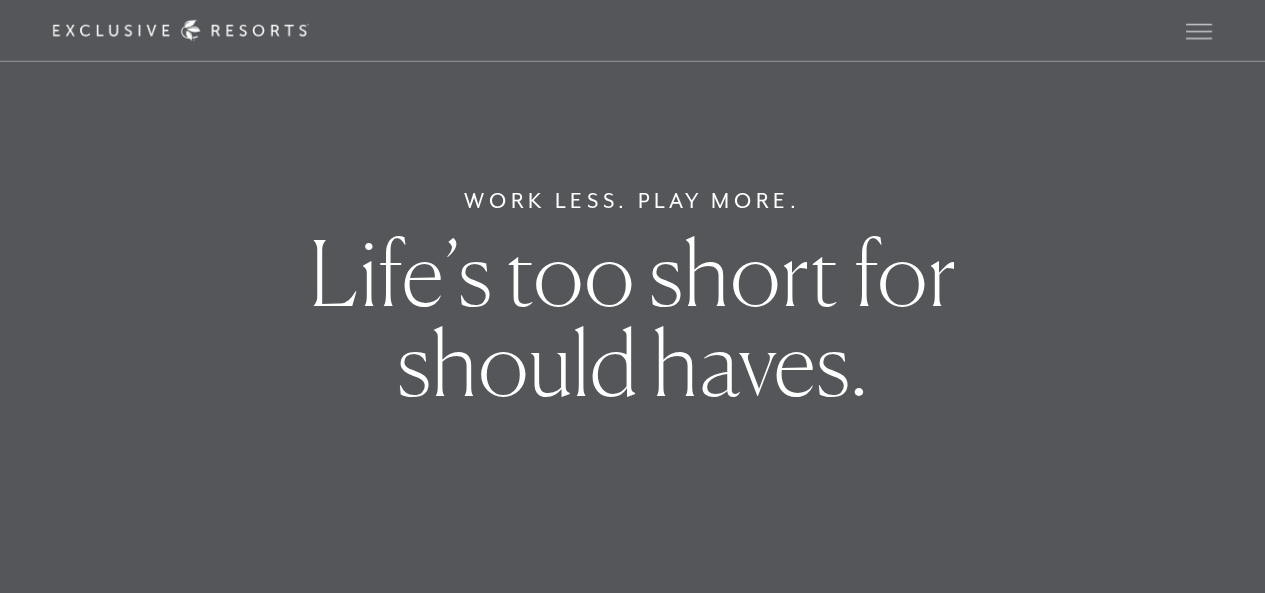 scroll, scrollTop: 6281, scrollLeft: 0, axis: vertical 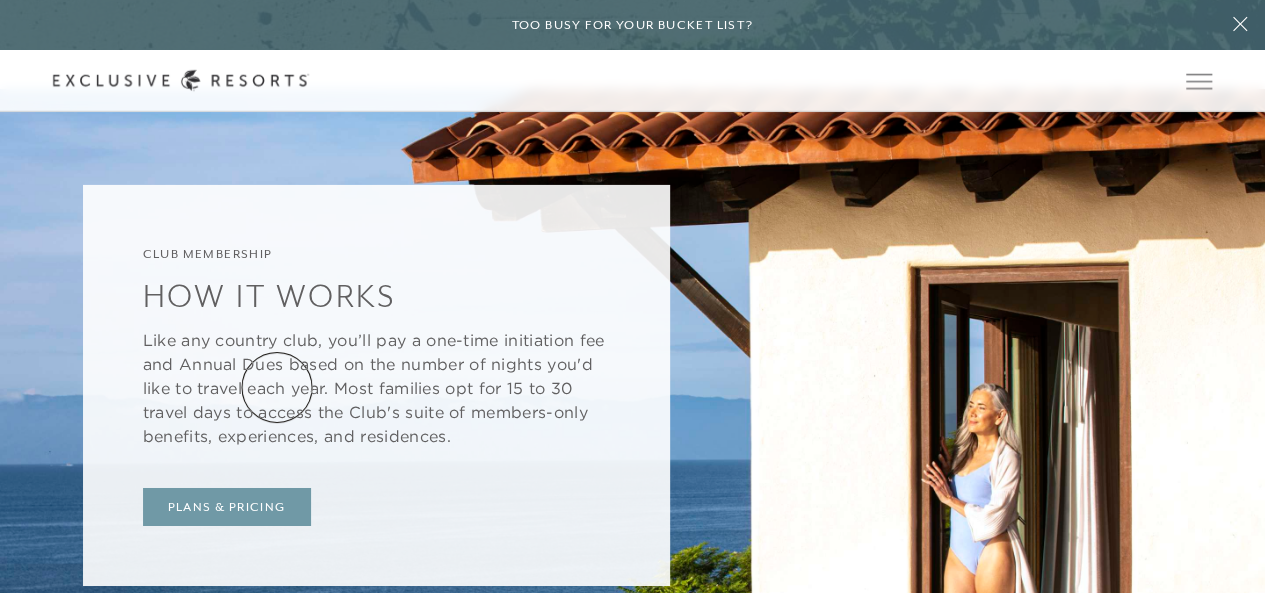 click on "Plans & Pricing" at bounding box center (227, 507) 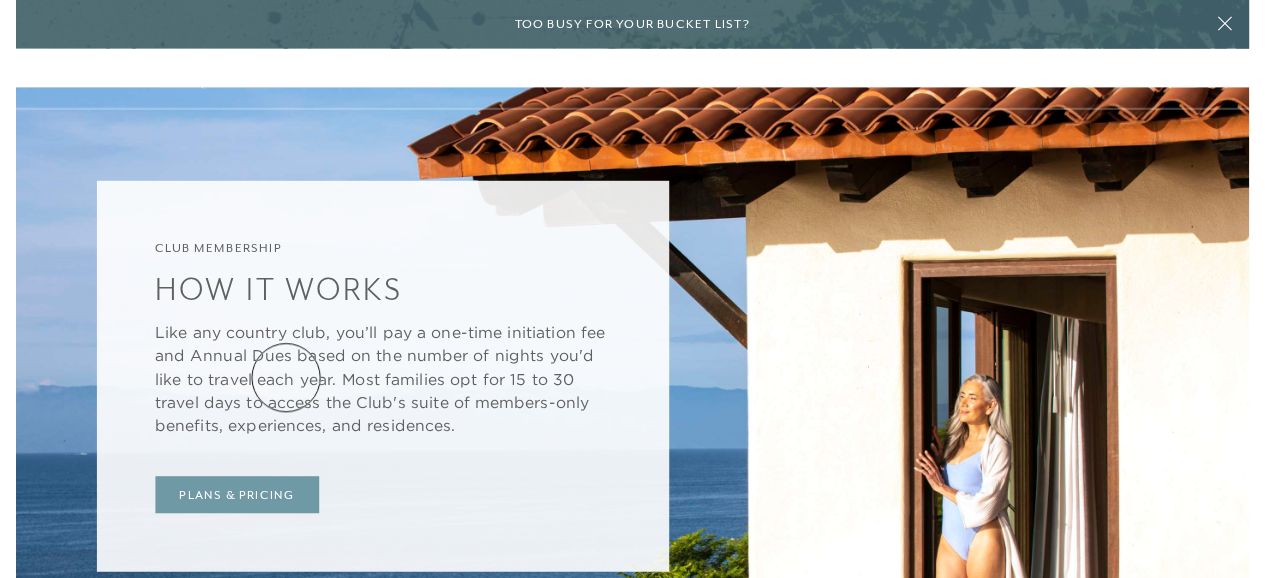 scroll, scrollTop: 0, scrollLeft: 0, axis: both 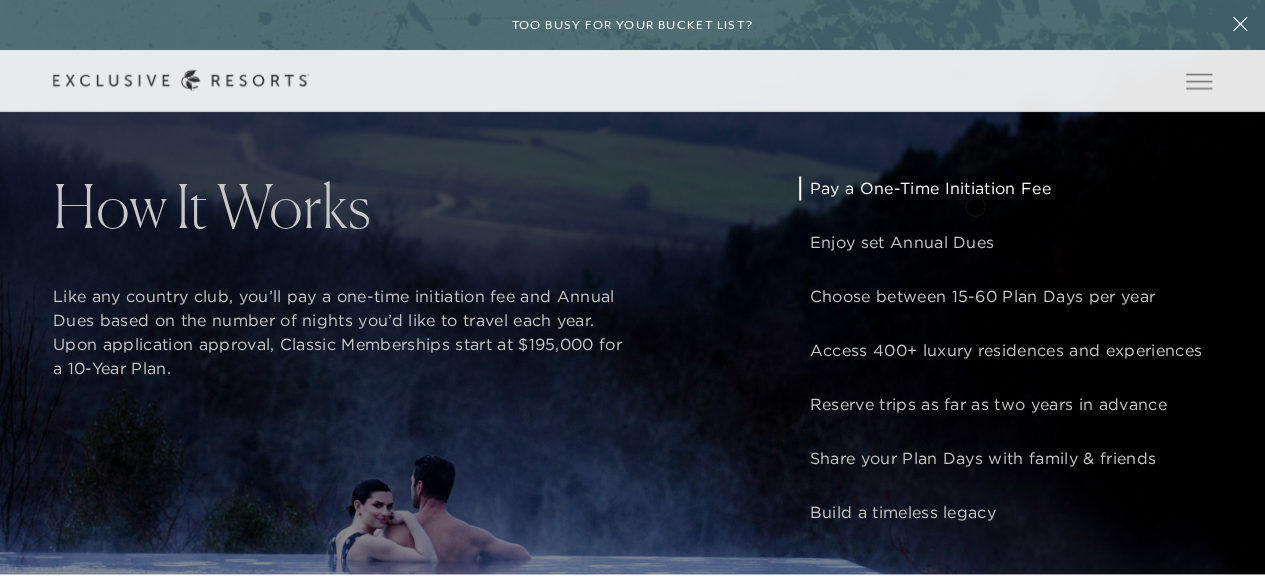click on "Pay a One-Time Initiation Fee" at bounding box center [1005, 188] 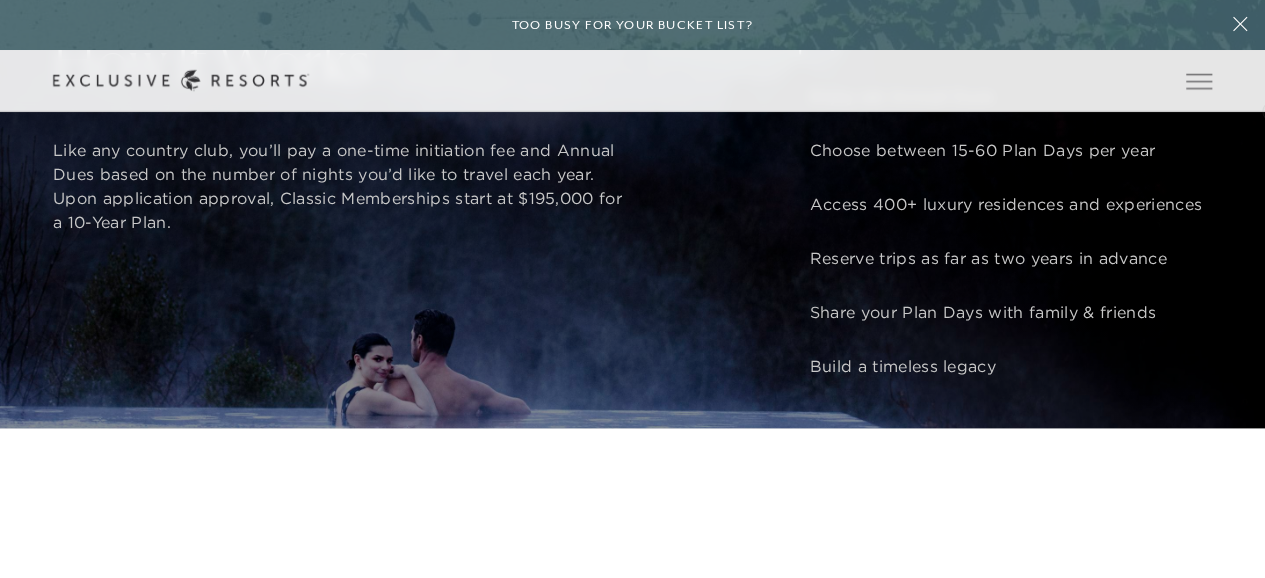 scroll, scrollTop: 1482, scrollLeft: 0, axis: vertical 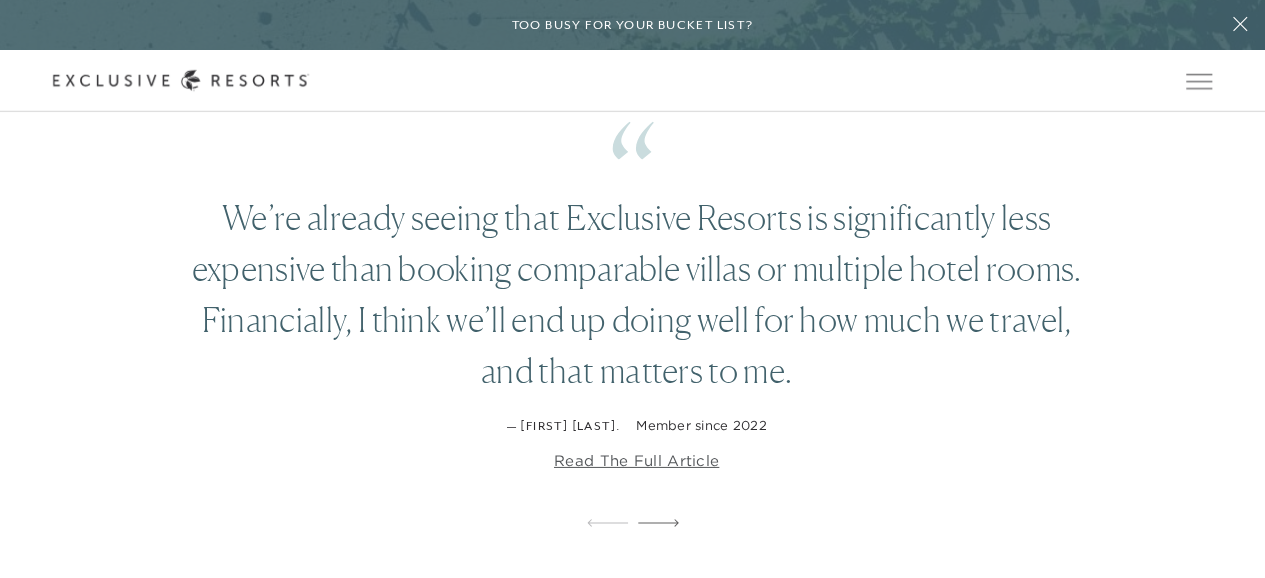 click on "Read the full article" at bounding box center [636, 461] 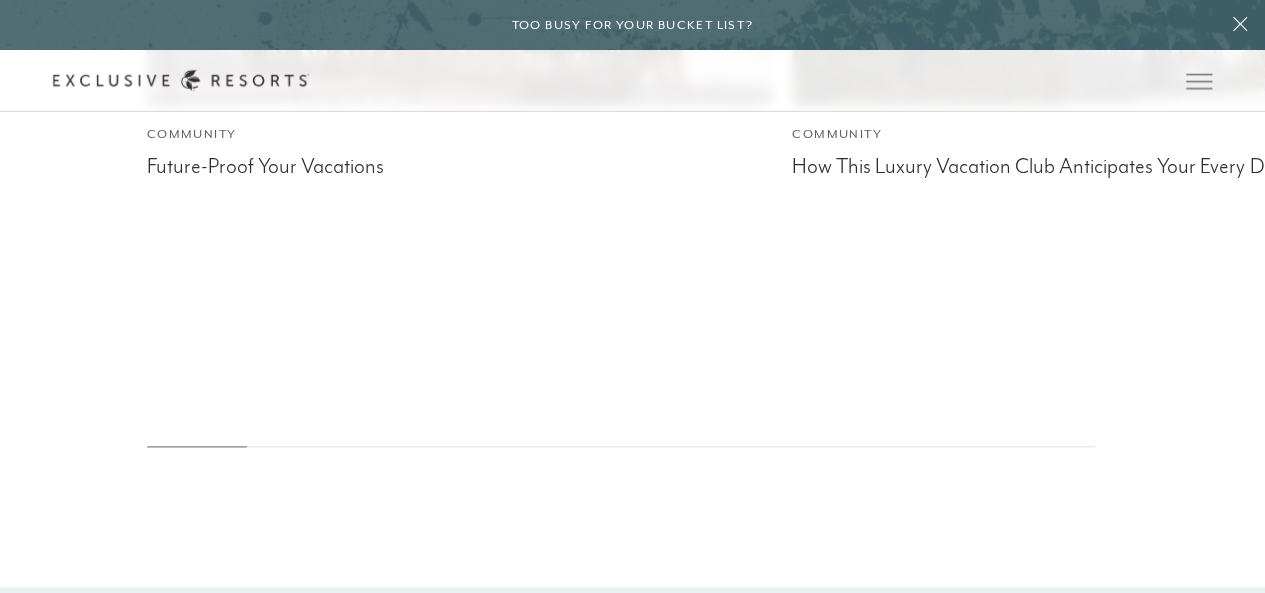 scroll, scrollTop: 4860, scrollLeft: 0, axis: vertical 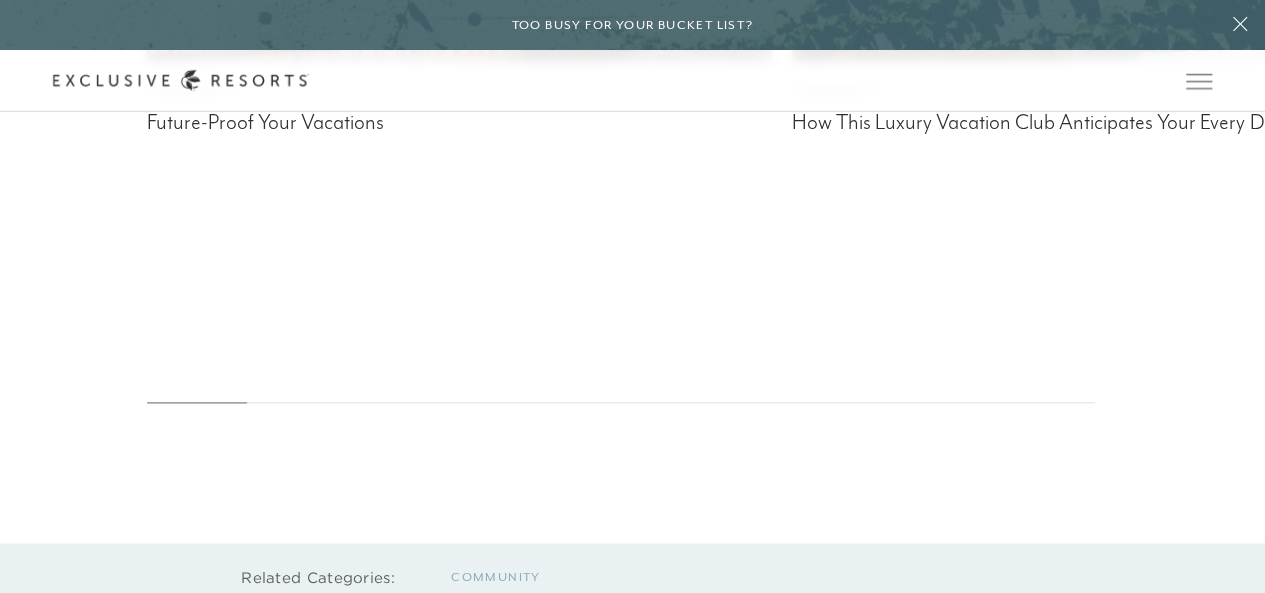click on "The Collection" at bounding box center (0, 0) 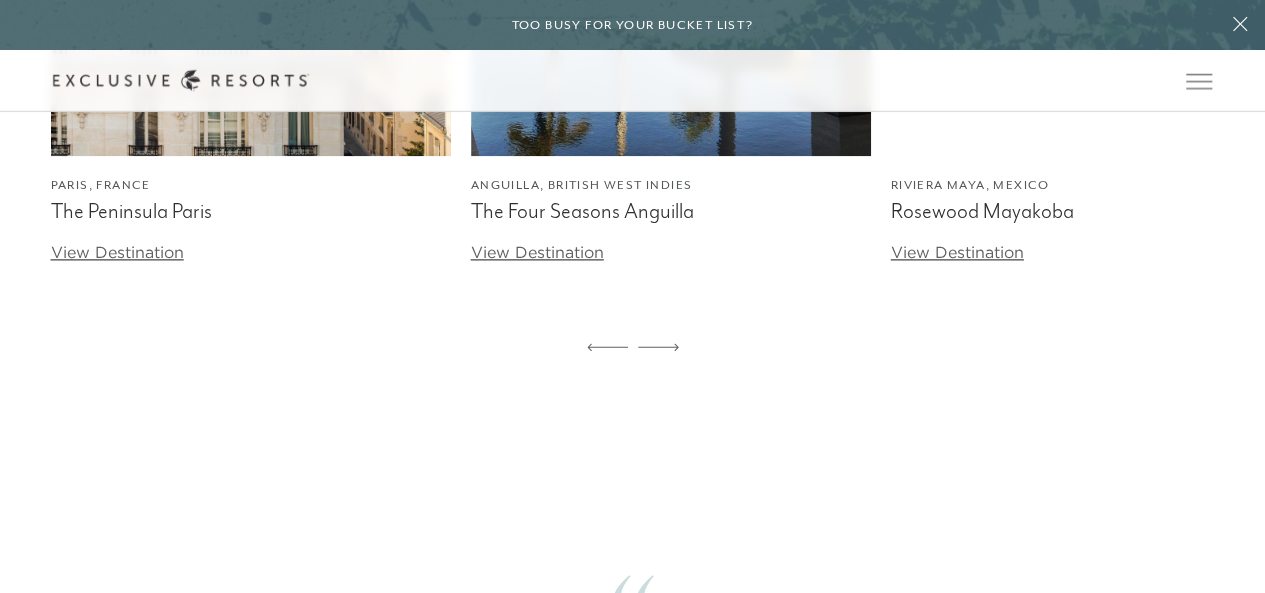 scroll, scrollTop: 0, scrollLeft: 0, axis: both 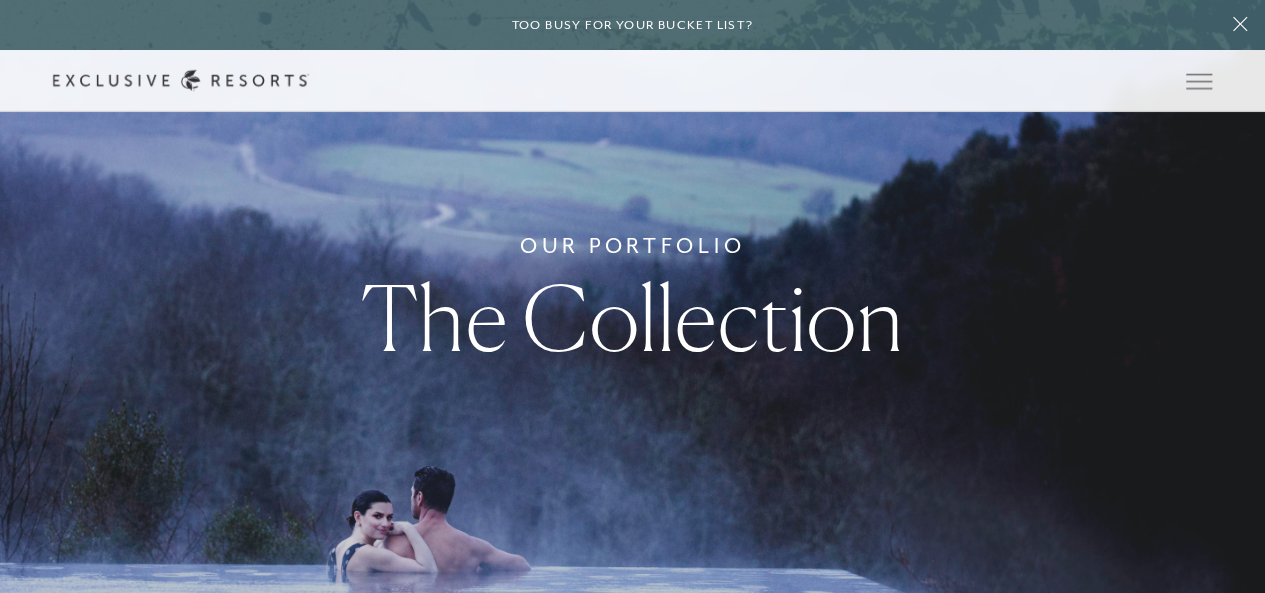 click on "Experience Collection" at bounding box center (0, 0) 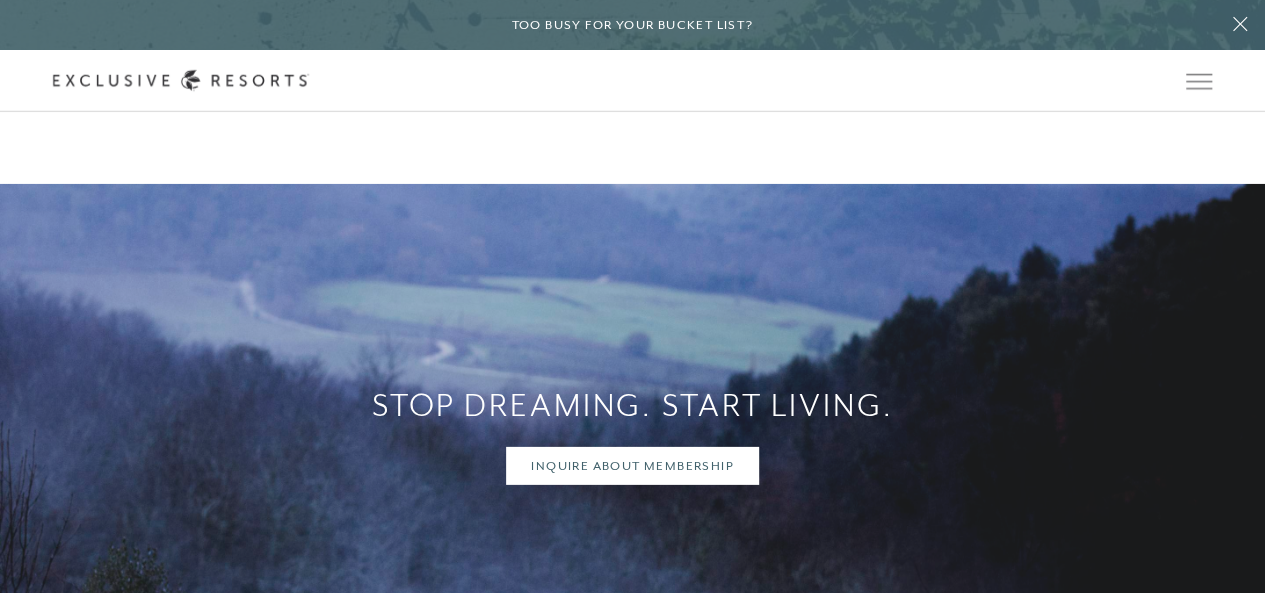 scroll, scrollTop: 6651, scrollLeft: 0, axis: vertical 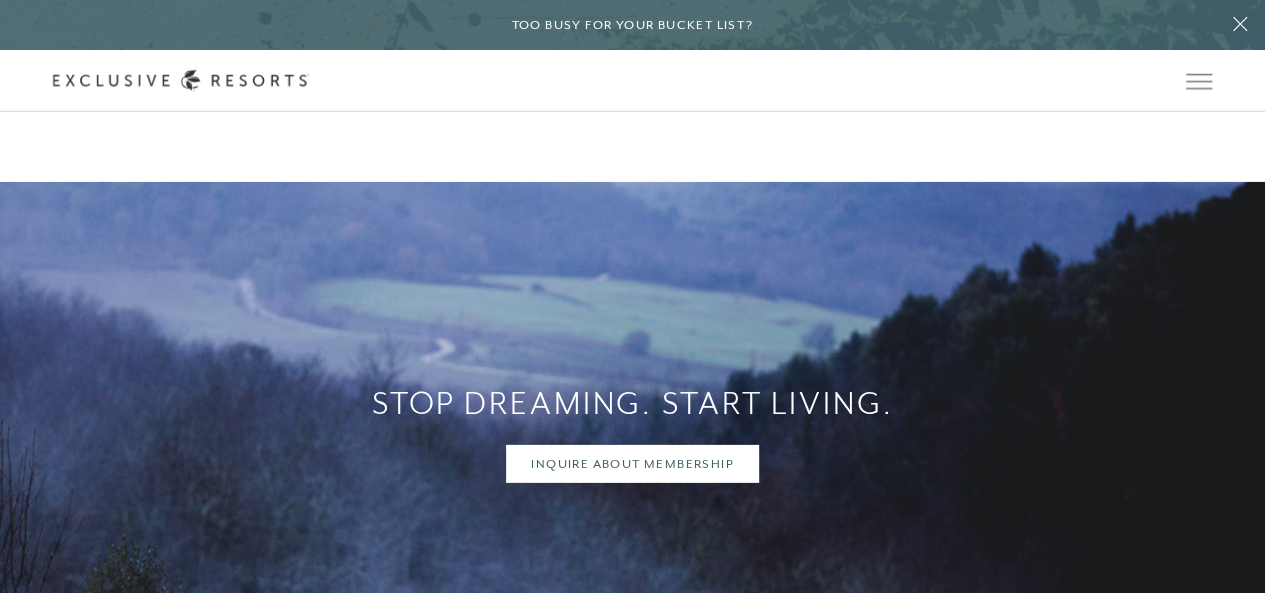 click on "Membership" at bounding box center [0, 0] 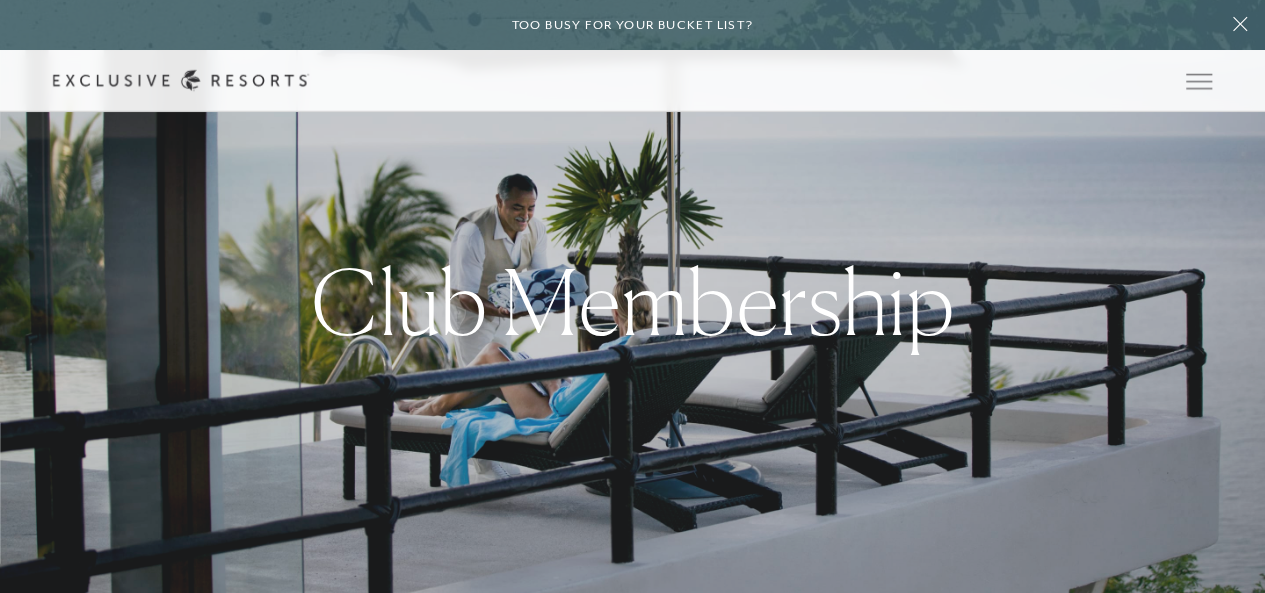click on "VIP Benefits" at bounding box center [0, 0] 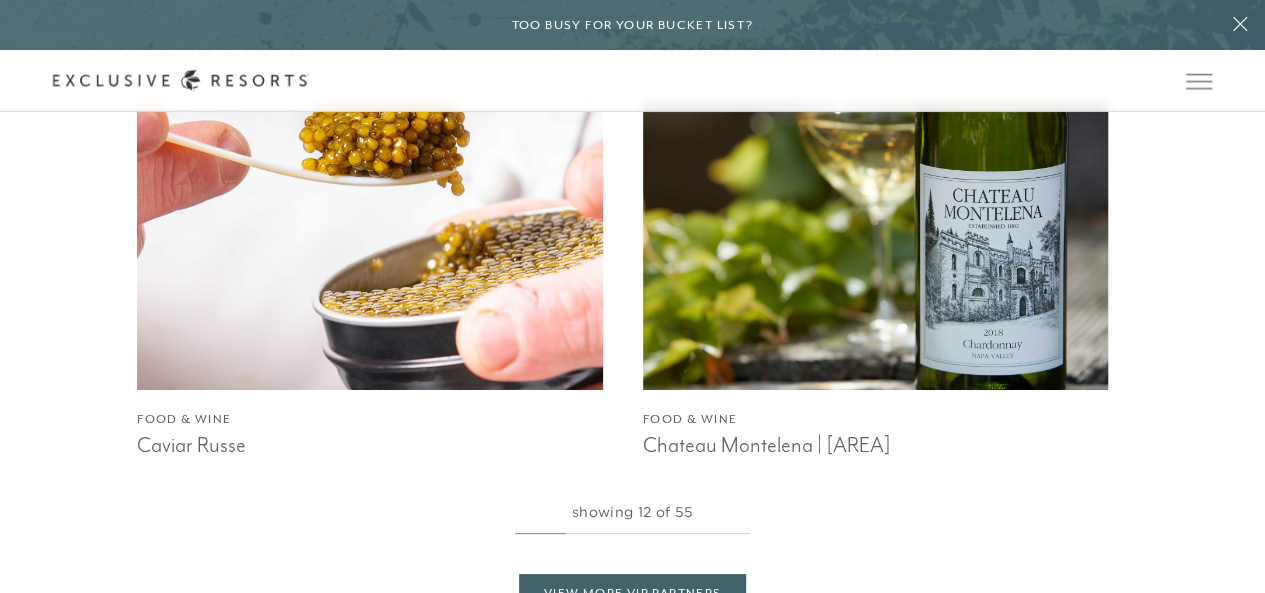 scroll, scrollTop: 3590, scrollLeft: 0, axis: vertical 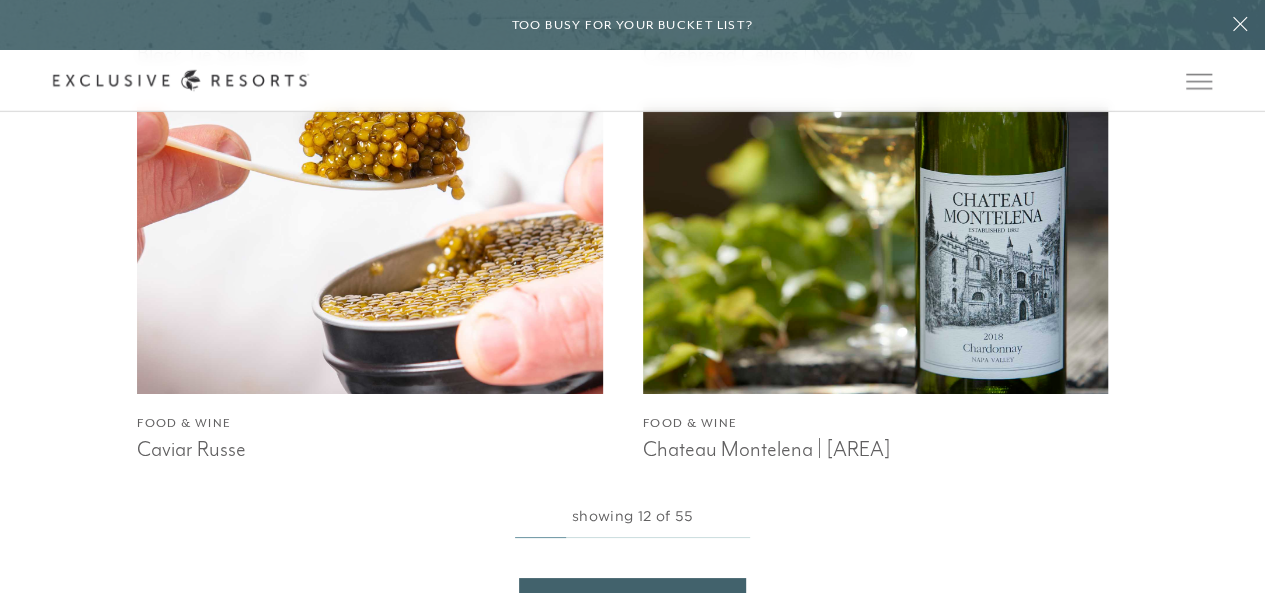 click on "The Collection" at bounding box center (0, 0) 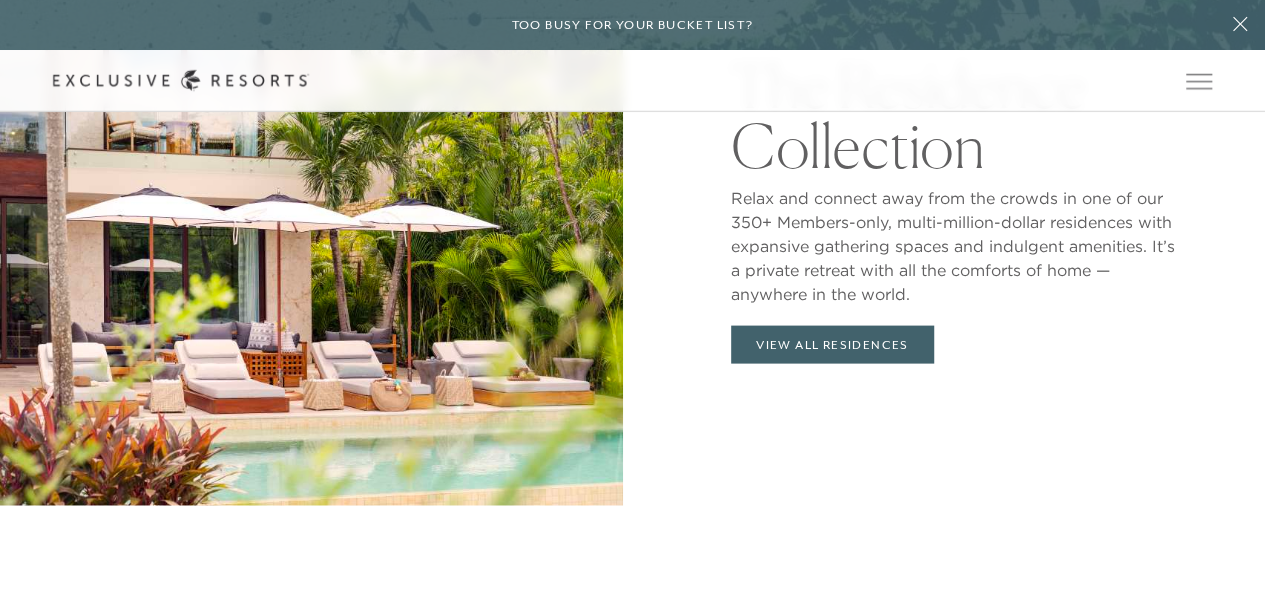 scroll, scrollTop: 1942, scrollLeft: 0, axis: vertical 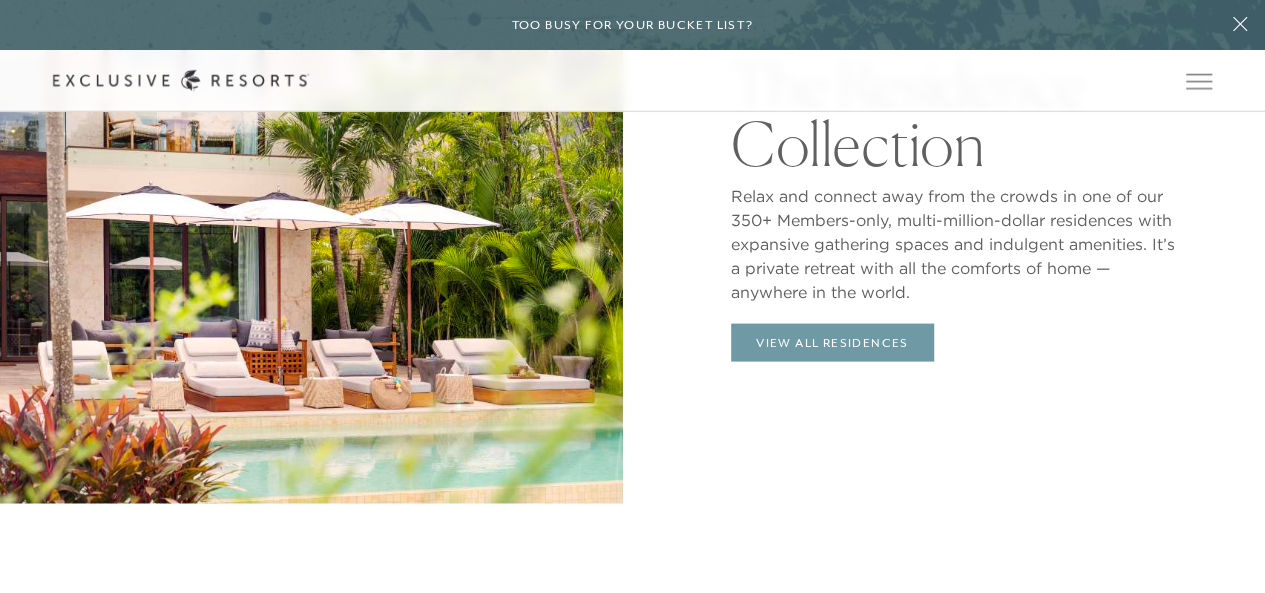 click on "View All Residences" at bounding box center (832, 343) 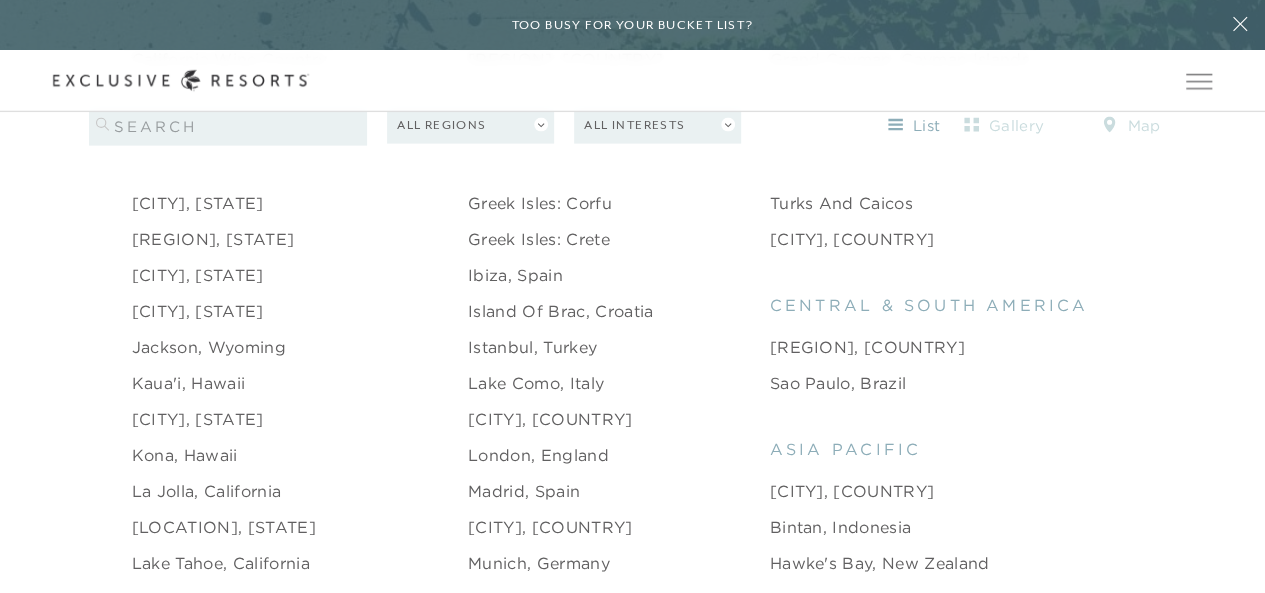 scroll, scrollTop: 2149, scrollLeft: 0, axis: vertical 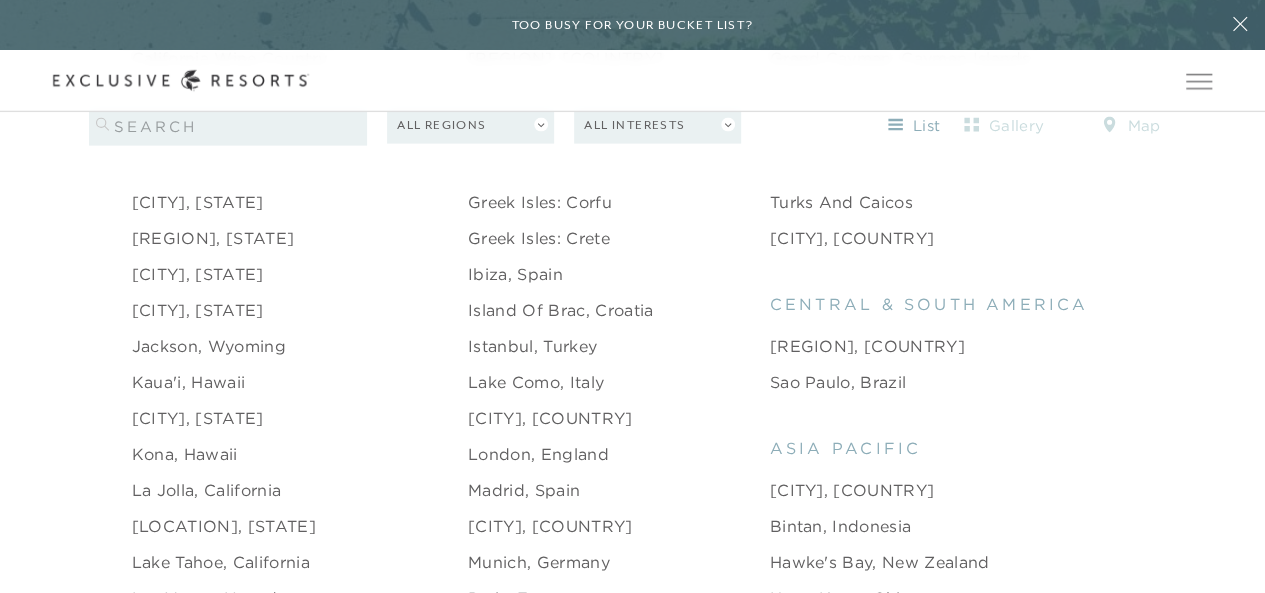 click on "Ibiza, Spain" at bounding box center (515, 274) 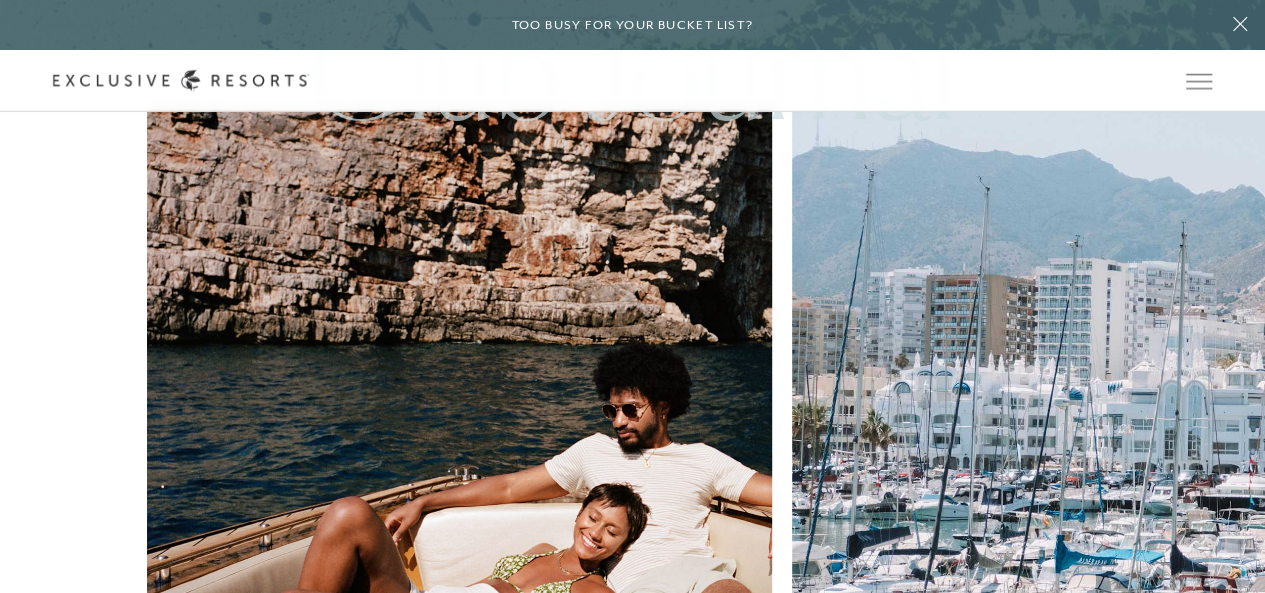 scroll, scrollTop: 4116, scrollLeft: 0, axis: vertical 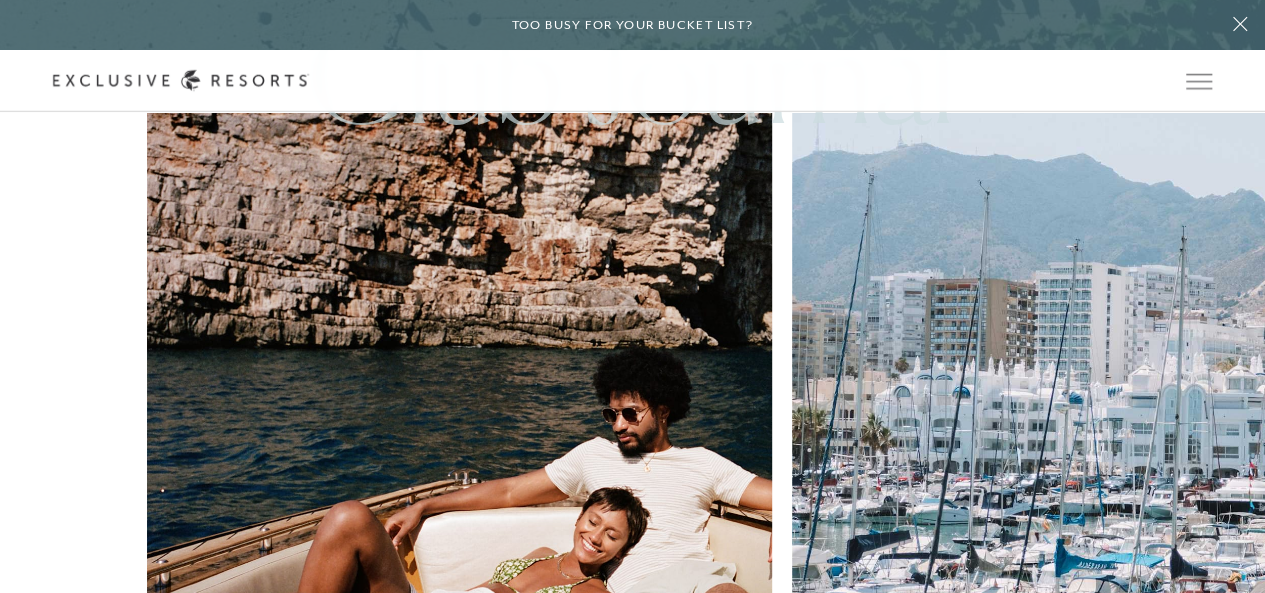 click on "The Collection" at bounding box center (0, 0) 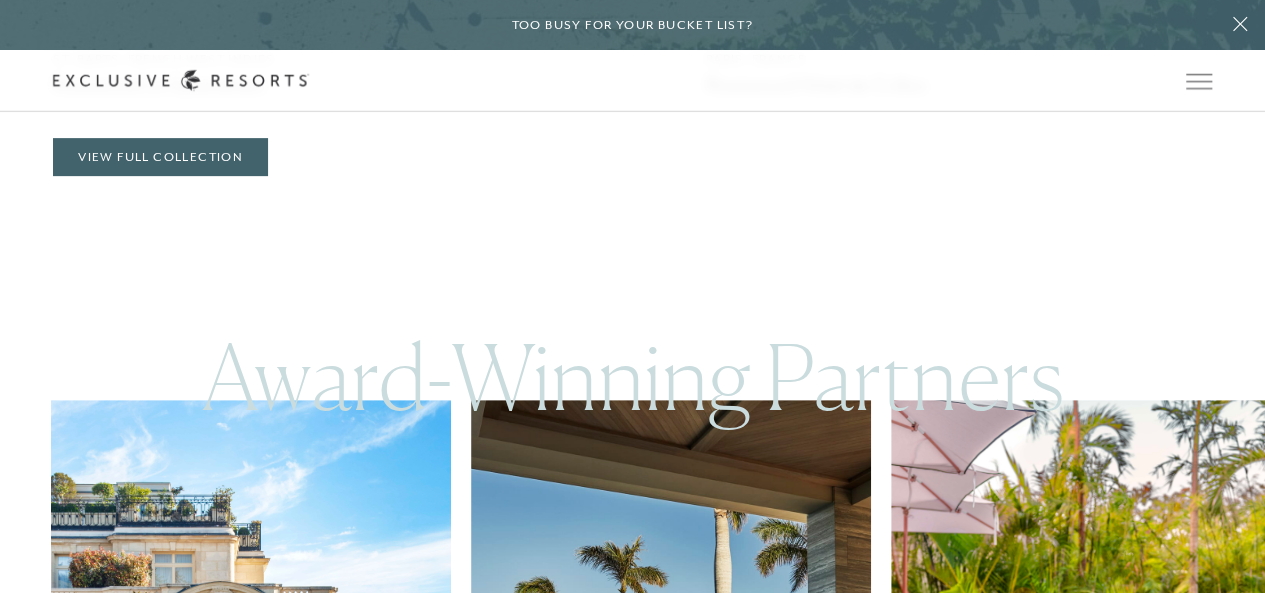 scroll, scrollTop: 0, scrollLeft: 0, axis: both 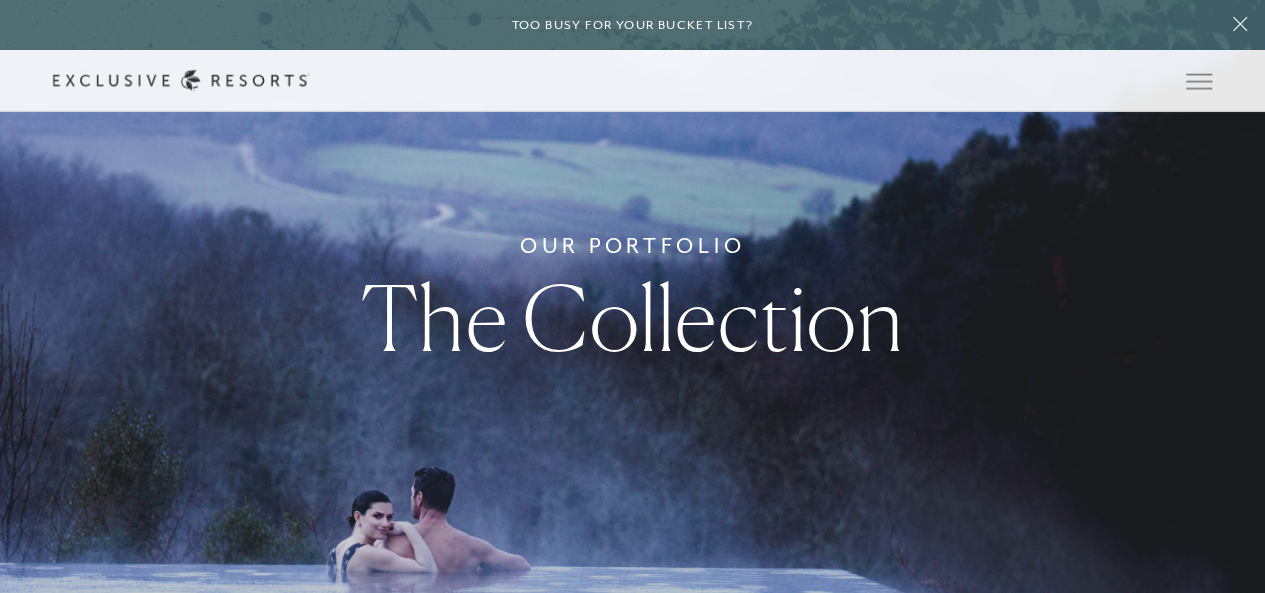 click on "Residence Collection" at bounding box center (0, 0) 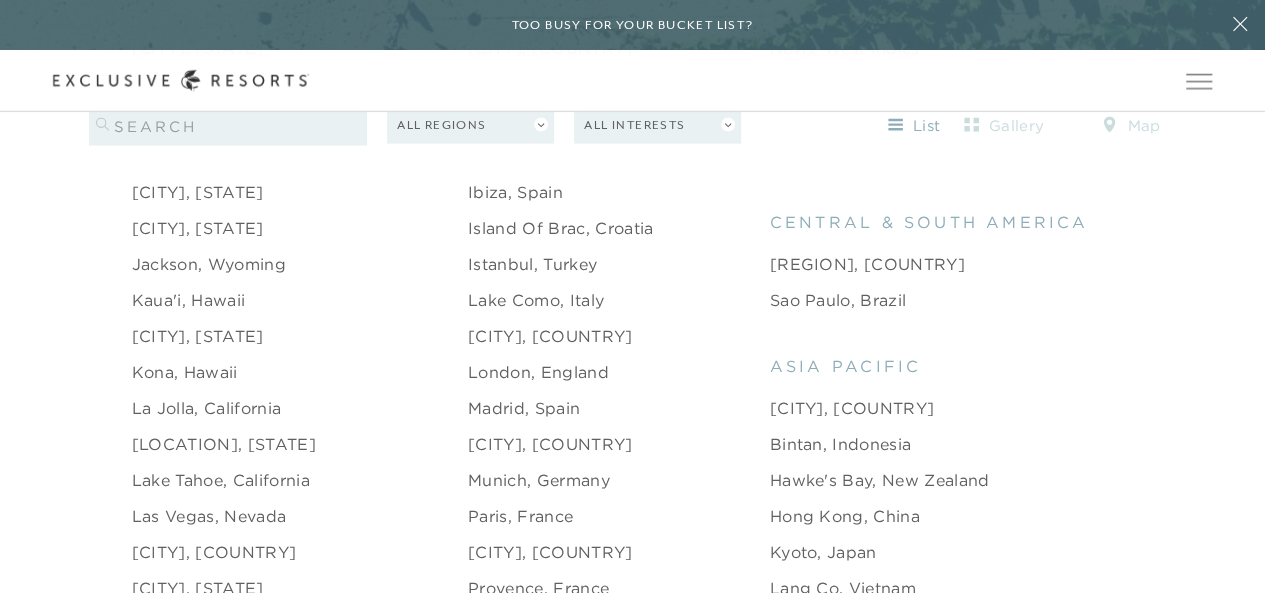 scroll, scrollTop: 2232, scrollLeft: 0, axis: vertical 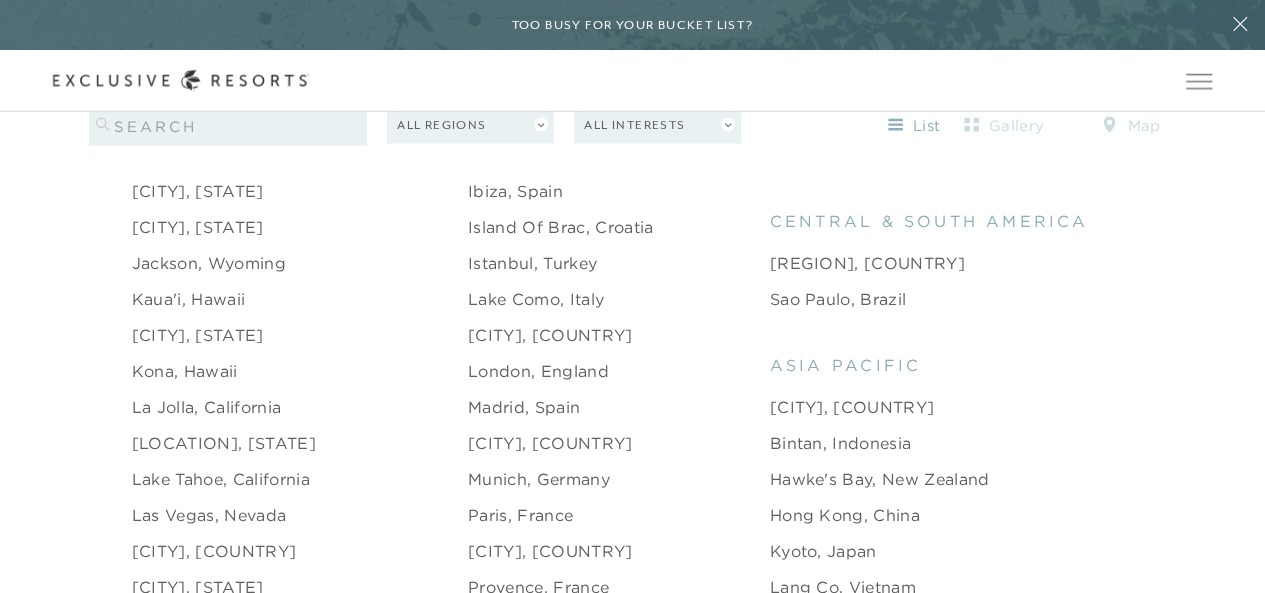 click on "Island of Brac, Croatia" at bounding box center (560, 227) 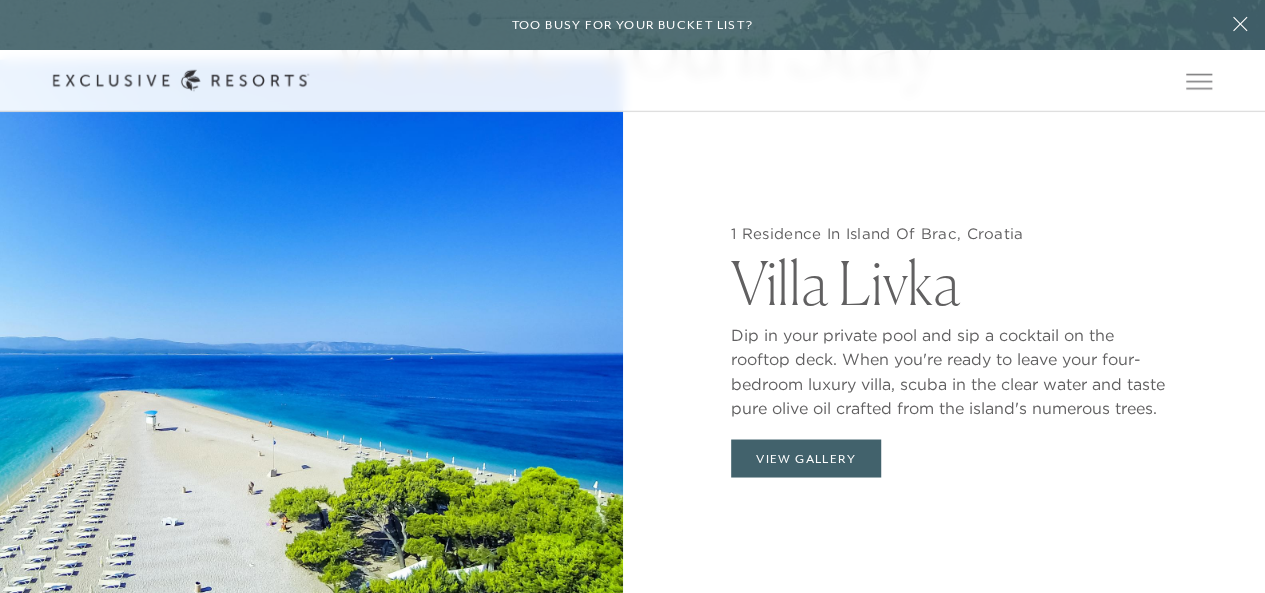 scroll, scrollTop: 1532, scrollLeft: 0, axis: vertical 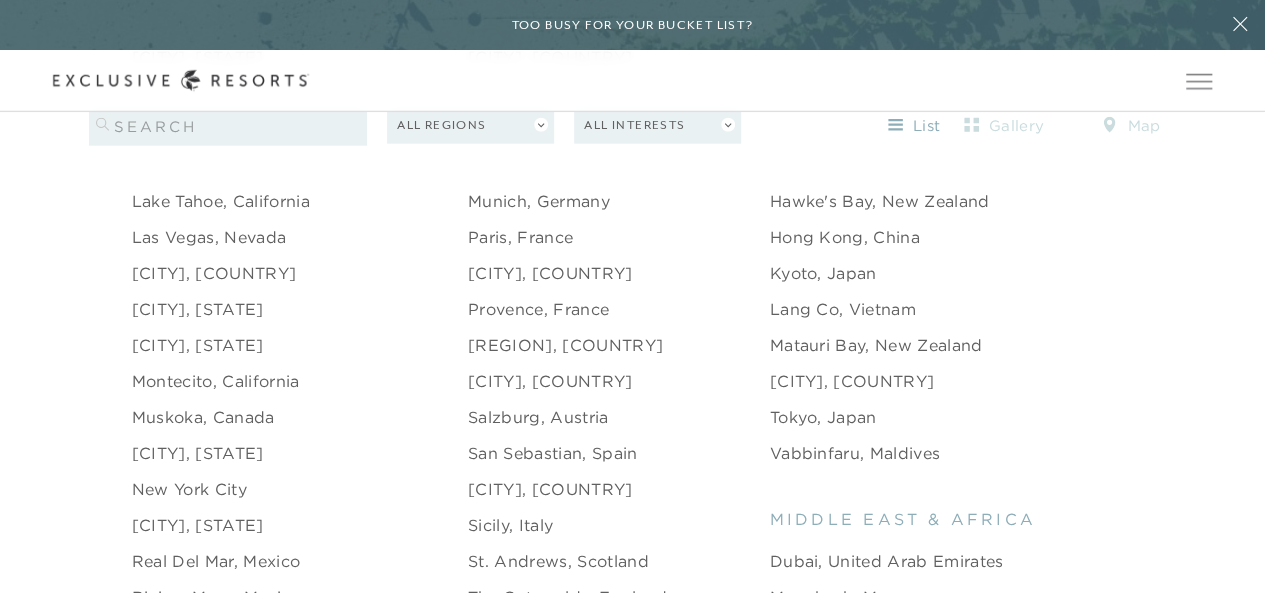 click on "[REGION], [COUNTRY]" at bounding box center (565, 345) 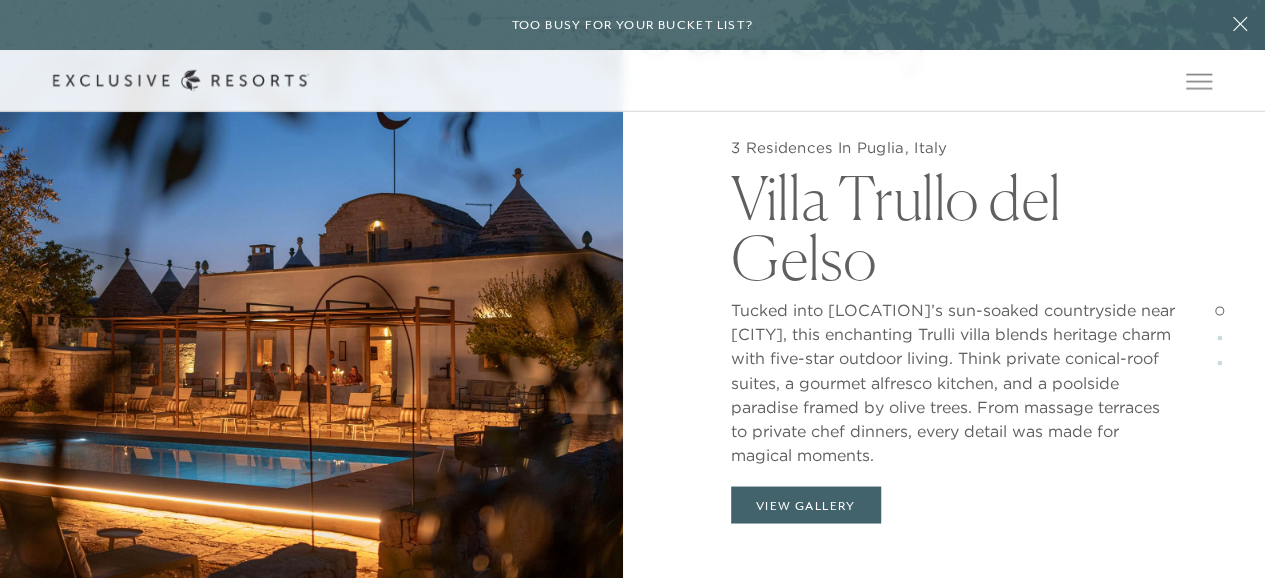 scroll, scrollTop: 1530, scrollLeft: 0, axis: vertical 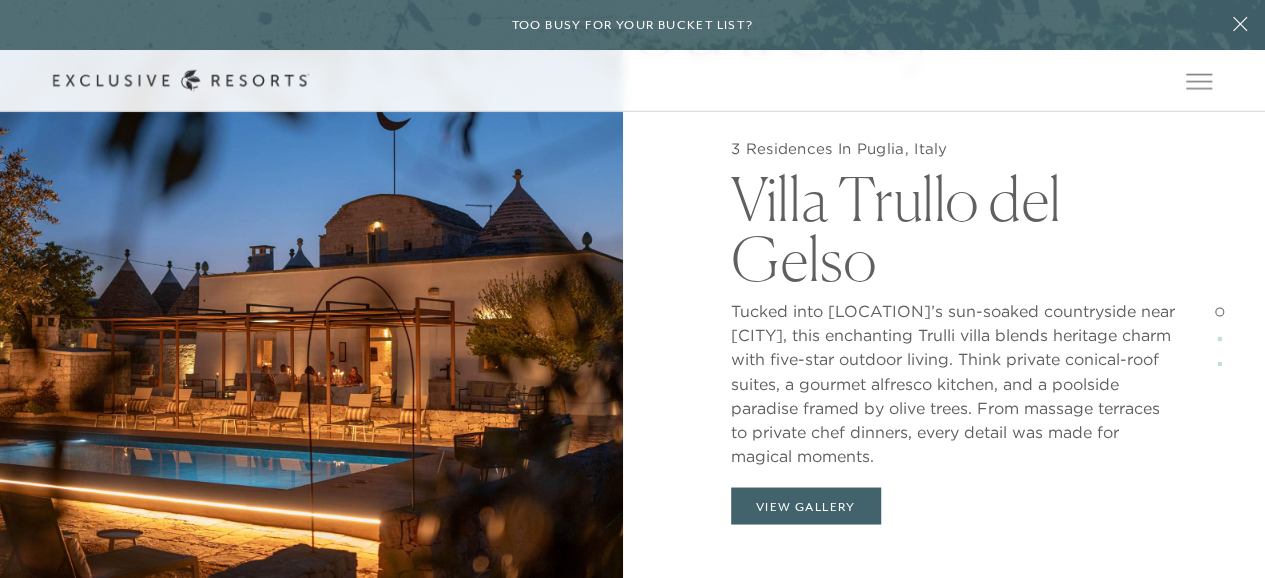 click at bounding box center (1219, 338) 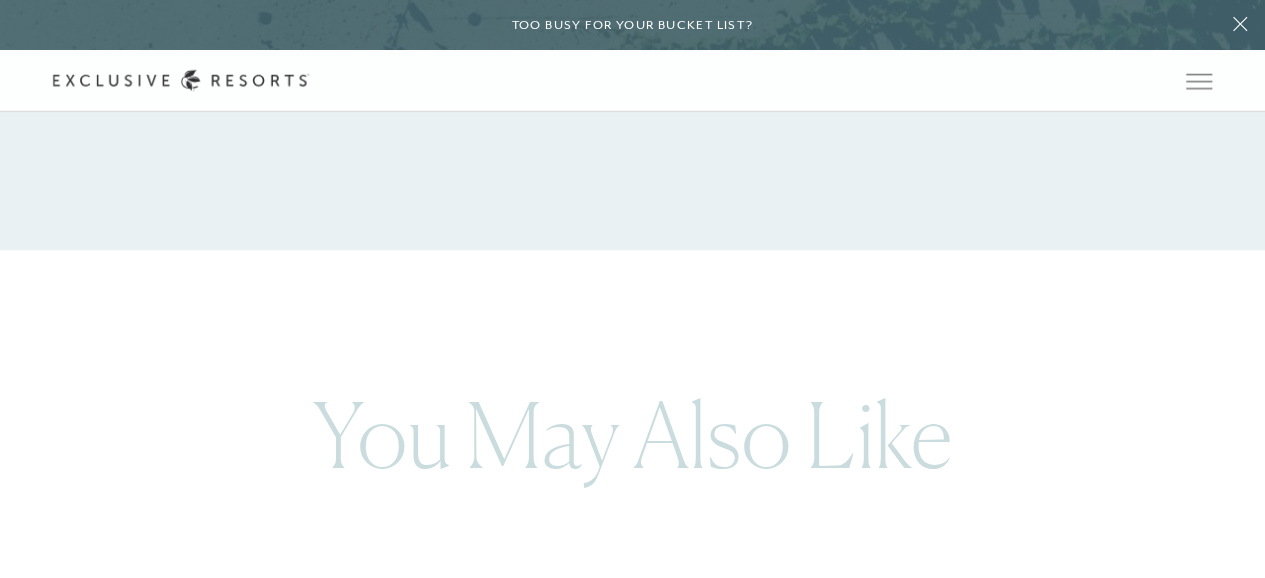 scroll, scrollTop: 4653, scrollLeft: 0, axis: vertical 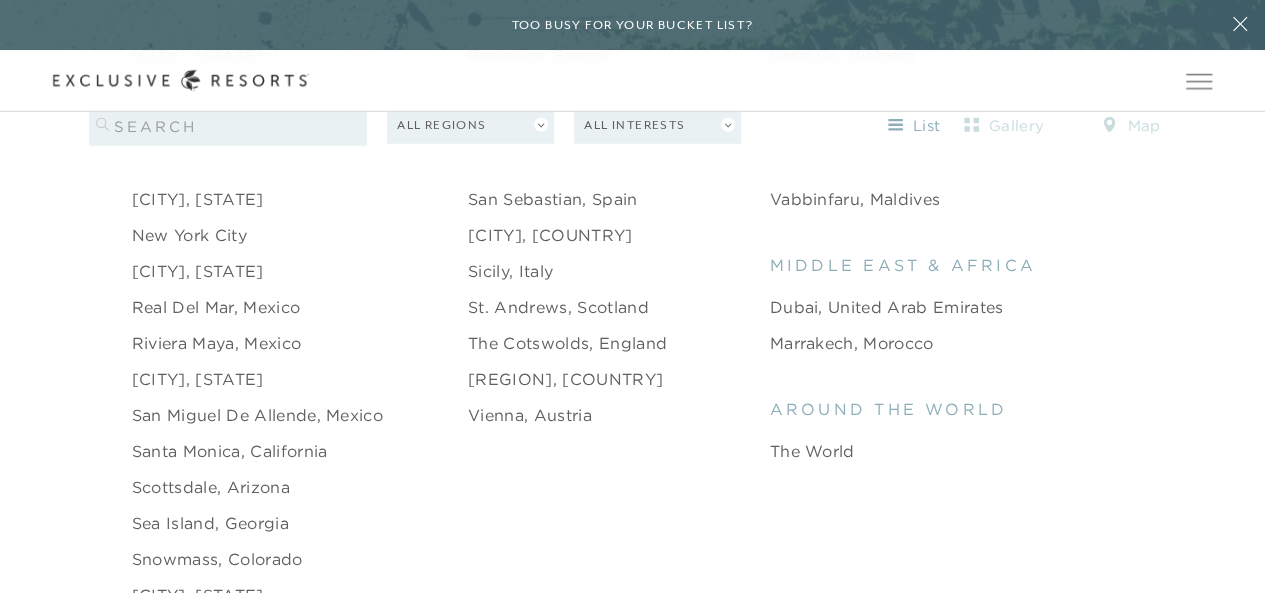click on "Sicily, Italy" at bounding box center [510, 271] 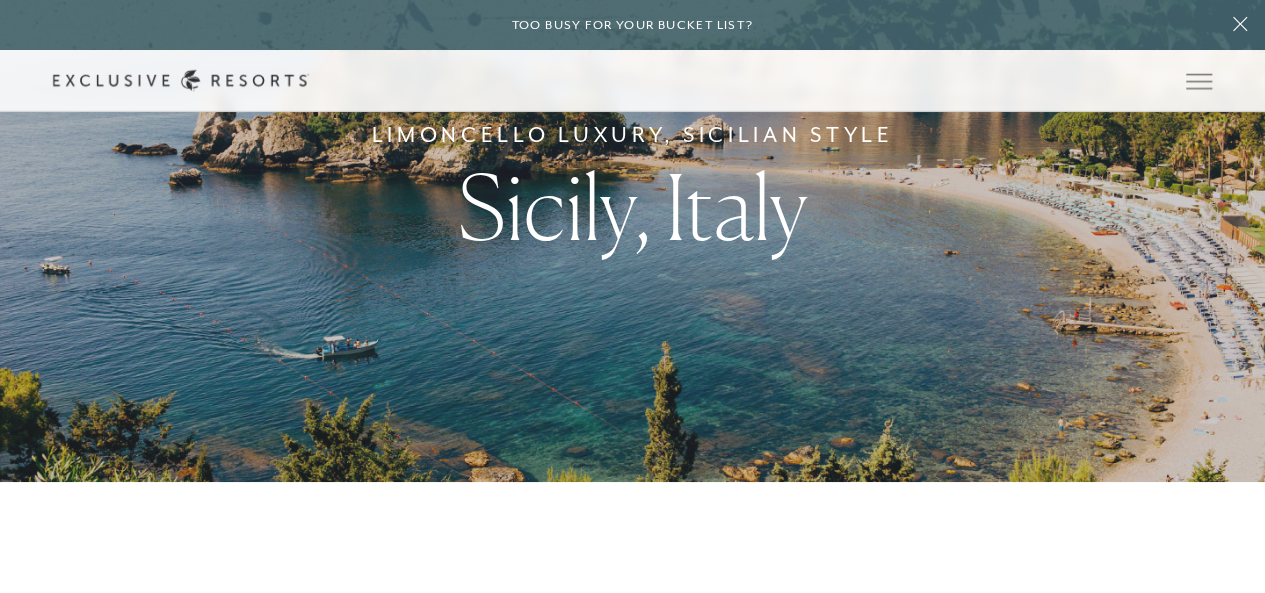 scroll, scrollTop: 0, scrollLeft: 0, axis: both 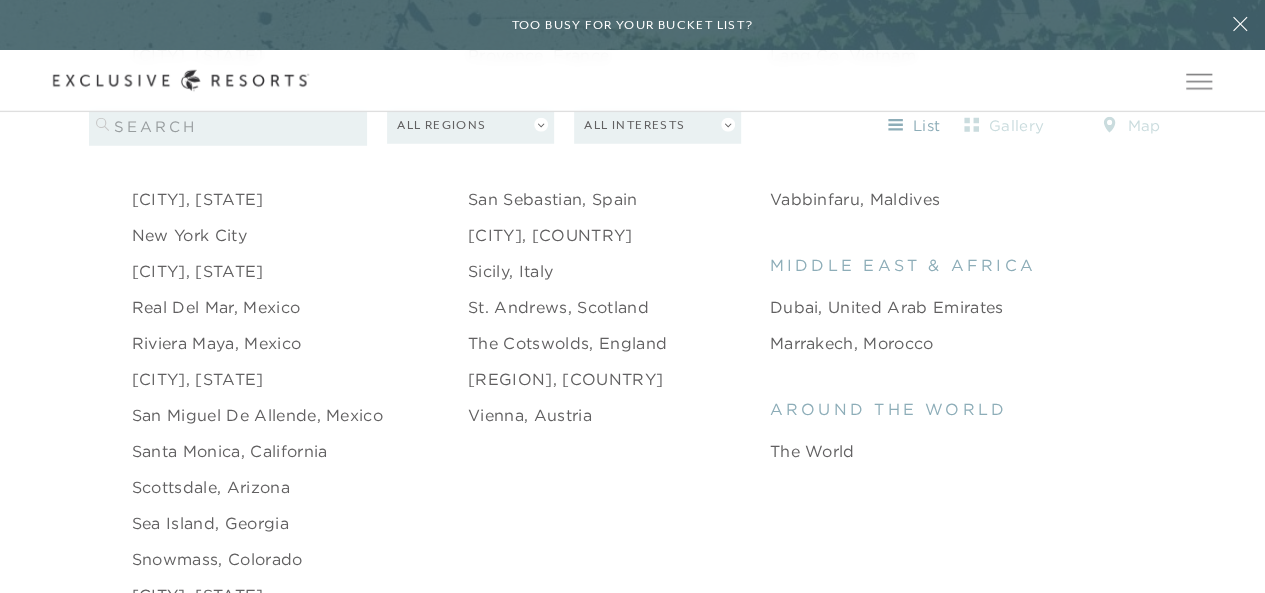 click on "[REGION], [COUNTRY]" at bounding box center [565, 379] 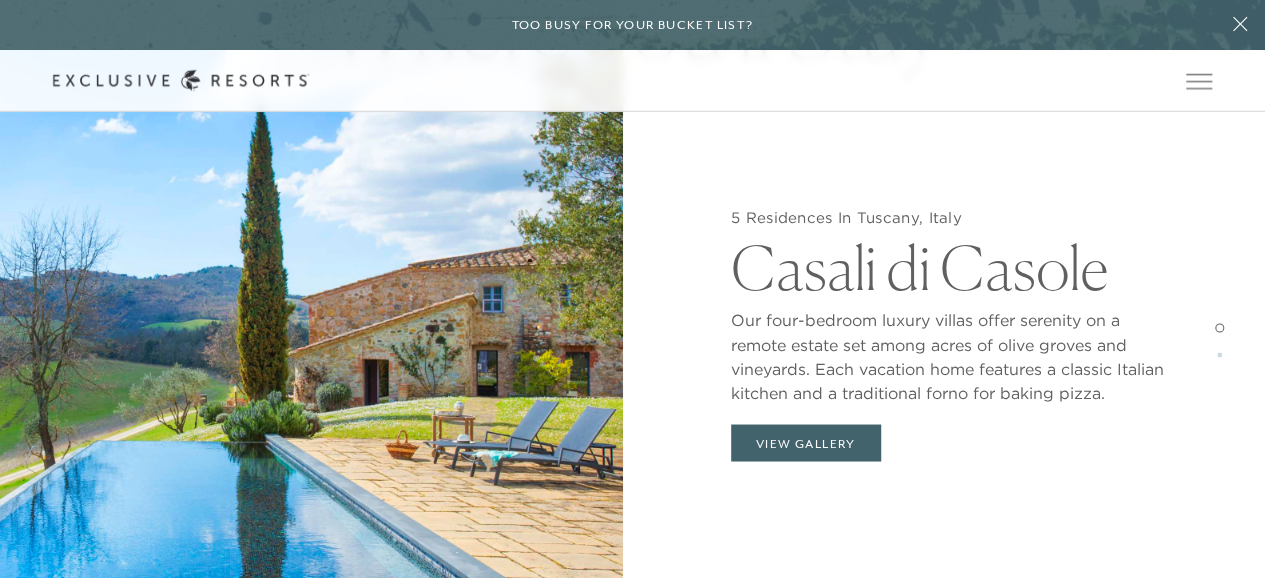 scroll, scrollTop: 1550, scrollLeft: 0, axis: vertical 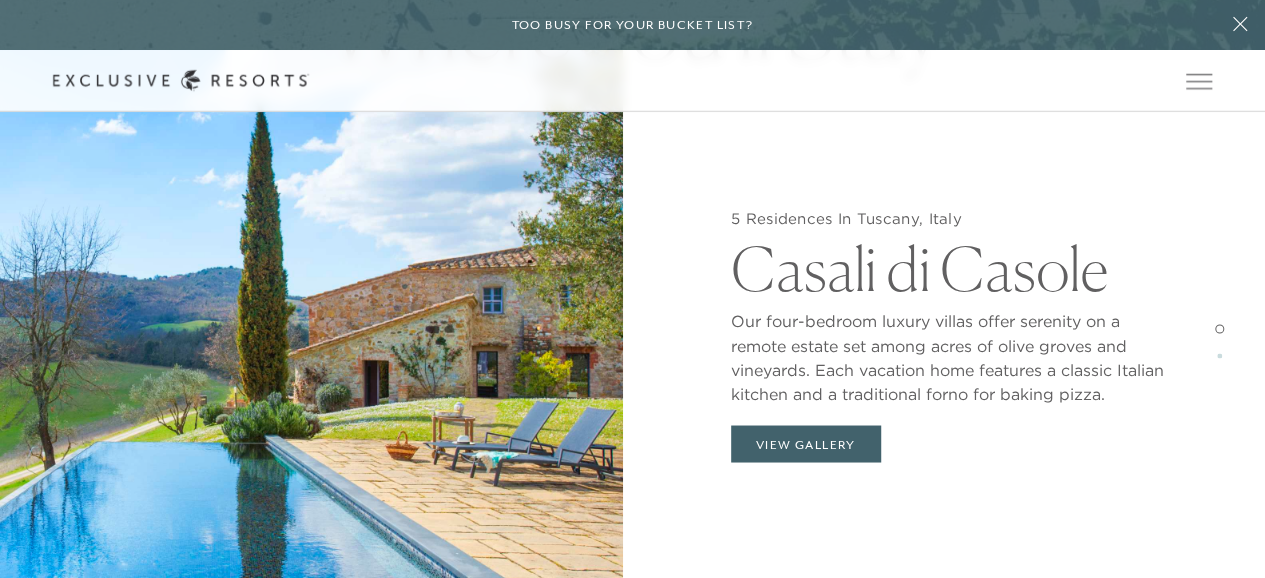 click on "[NUMBER] Residences In [COUNTRY], [COUNTRY] [LOCATION] Our four-bedroom luxury villas offer serenity on a remote estate set among acres of olive groves and vineyards. Each vacation home features a classic Italian kitchen and a traditional forno for baking pizza. [NUMBER] Residences In [COUNTRY], [COUNTRY] [LOCATION] Our four-bedroom luxury villas offer serenity on a remote estate set among acres of olive groves and vineyards. Each vacation home features a classic Italian kitchen and a traditional forno for baking pizza. View Gallery" 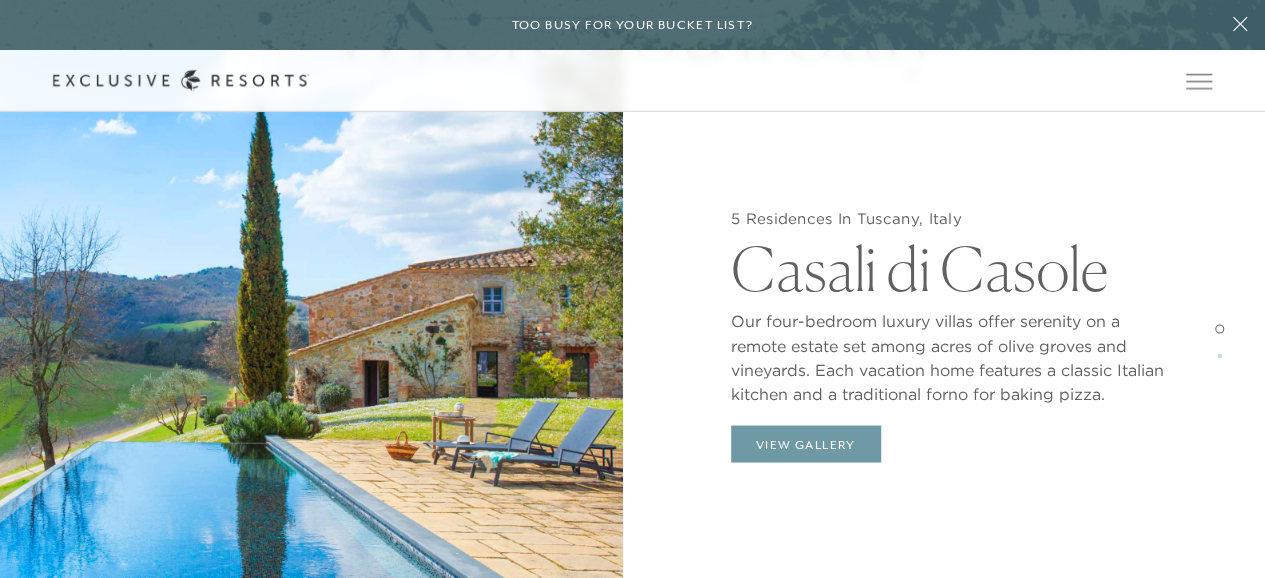 click on "View Gallery" at bounding box center [806, 444] 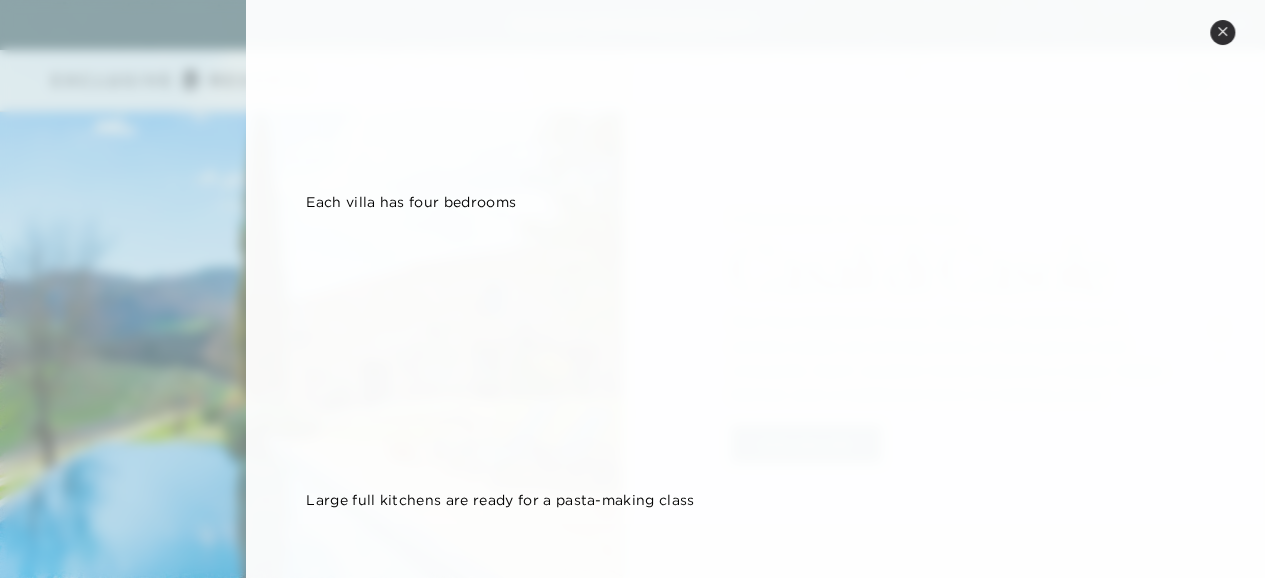 scroll, scrollTop: 1515, scrollLeft: 0, axis: vertical 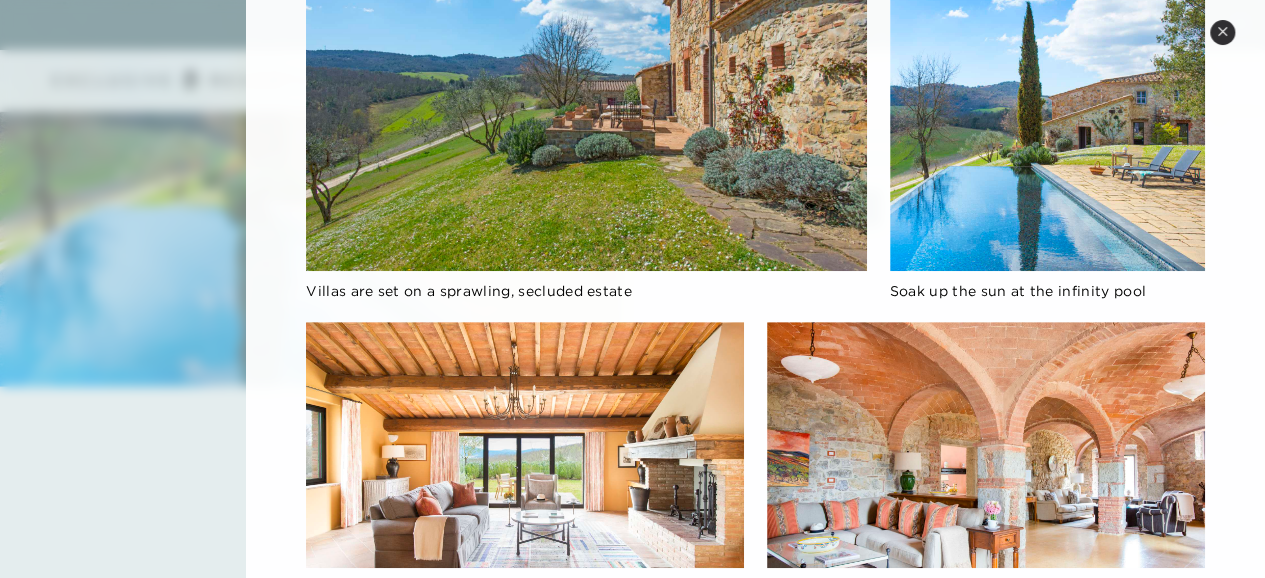 click 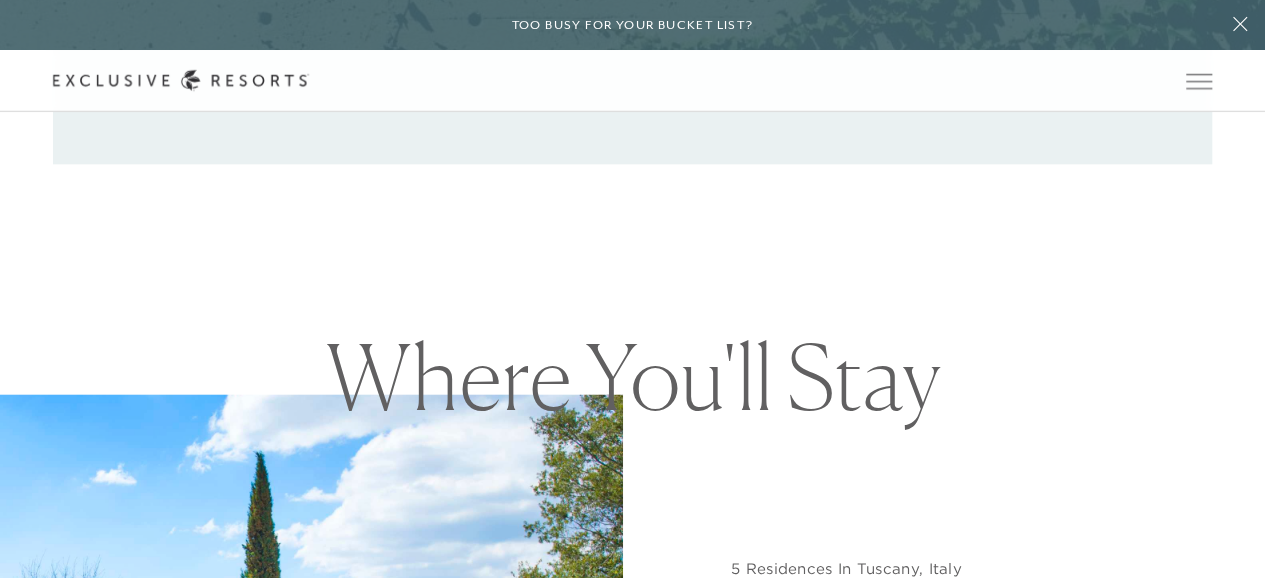 scroll, scrollTop: 1194, scrollLeft: 0, axis: vertical 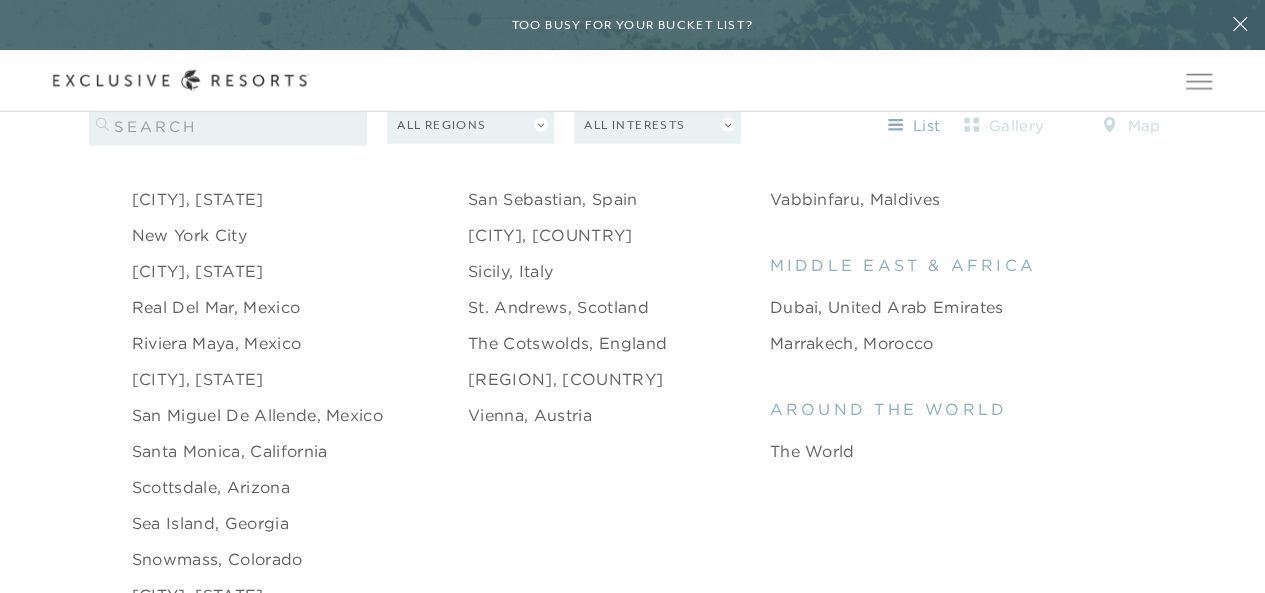 click on "St. Andrews, Scotland" at bounding box center [558, 307] 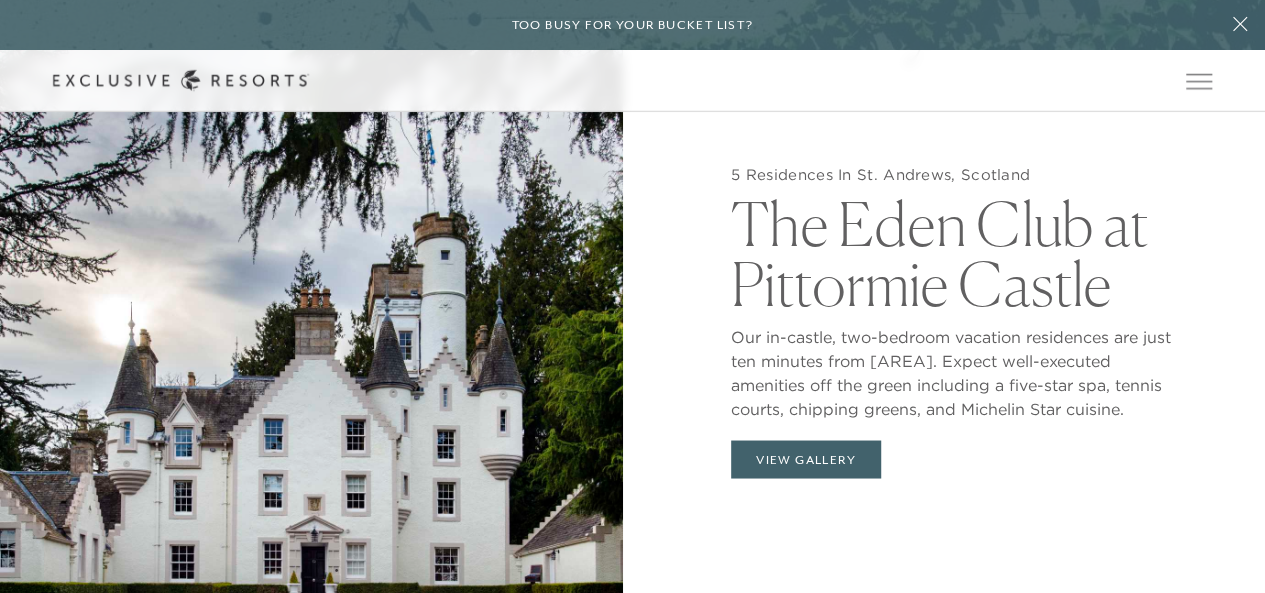 scroll, scrollTop: 1556, scrollLeft: 0, axis: vertical 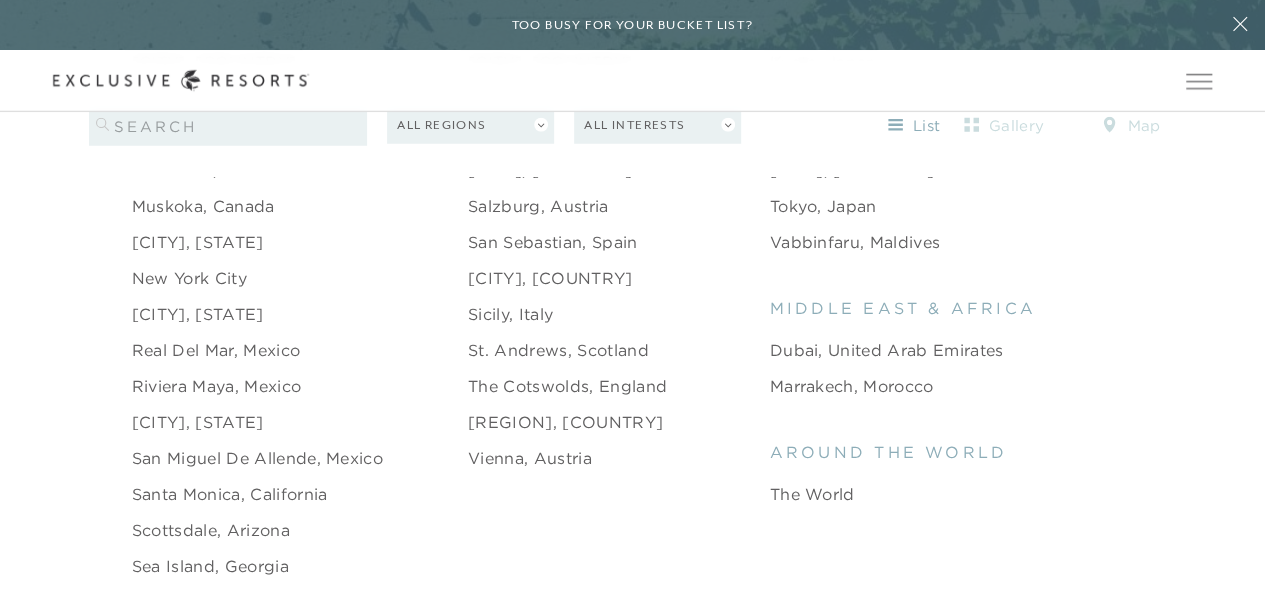 click on "The Cotswolds, England" at bounding box center (567, 386) 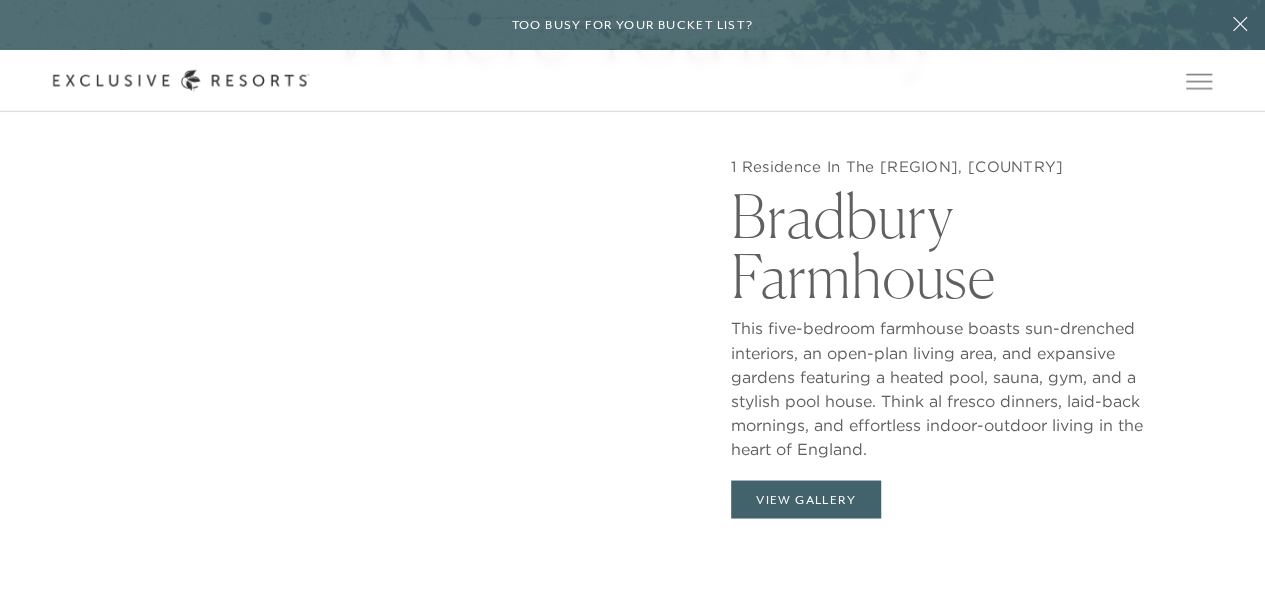 scroll, scrollTop: 1556, scrollLeft: 0, axis: vertical 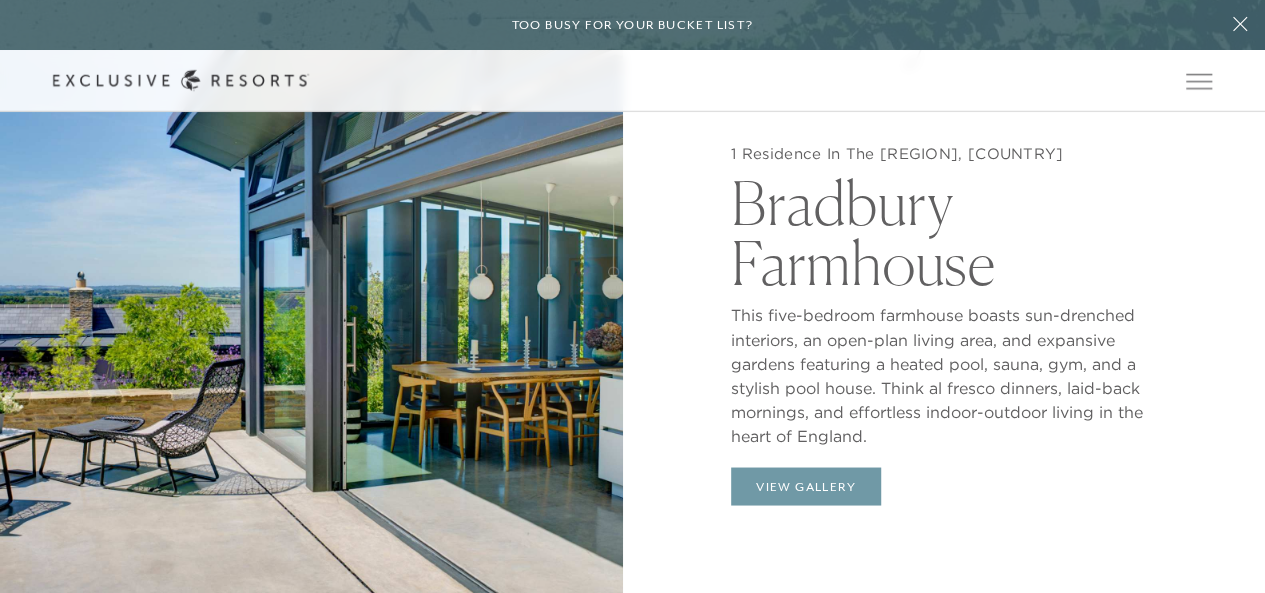 click on "View Gallery" at bounding box center [806, 486] 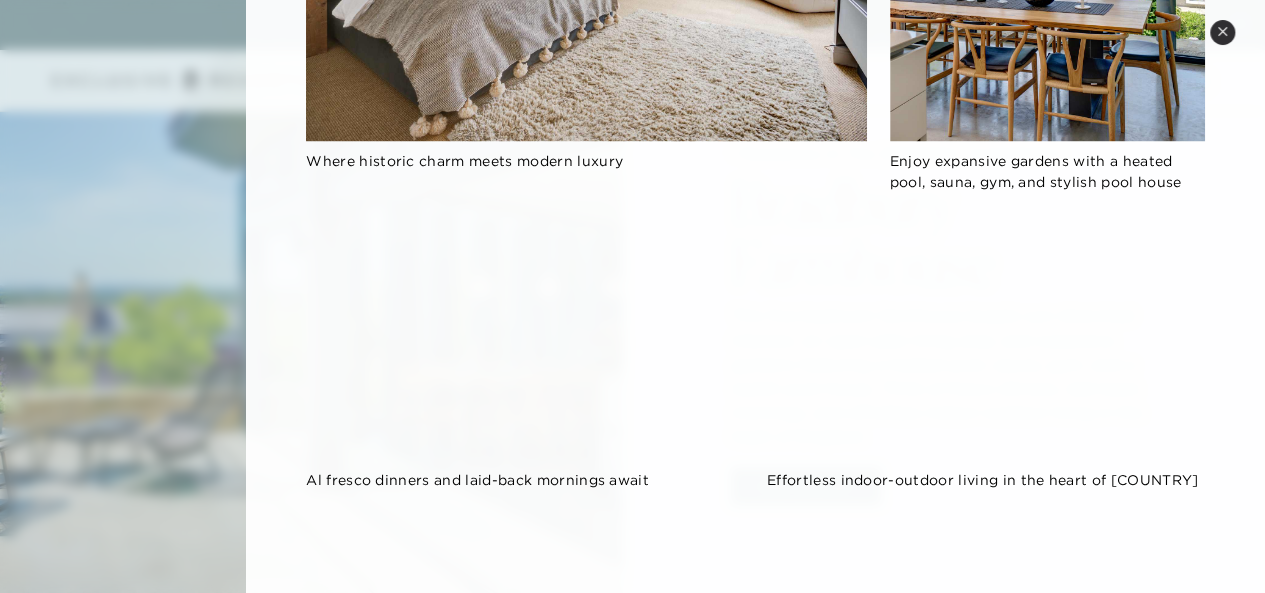 scroll, scrollTop: 1611, scrollLeft: 0, axis: vertical 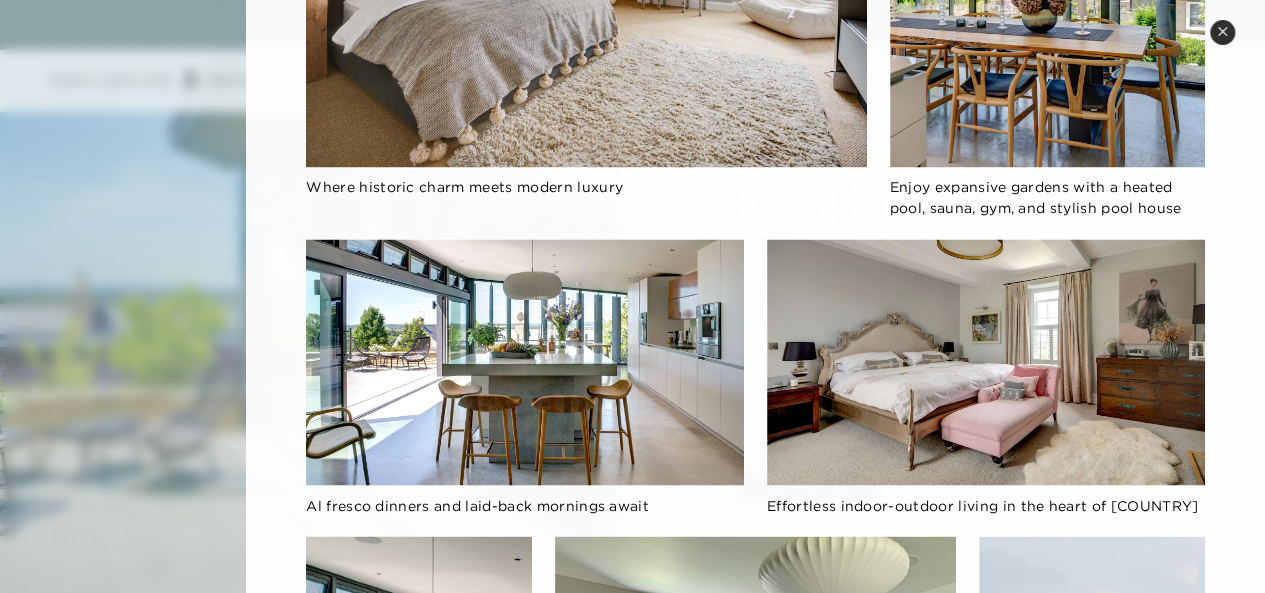 click 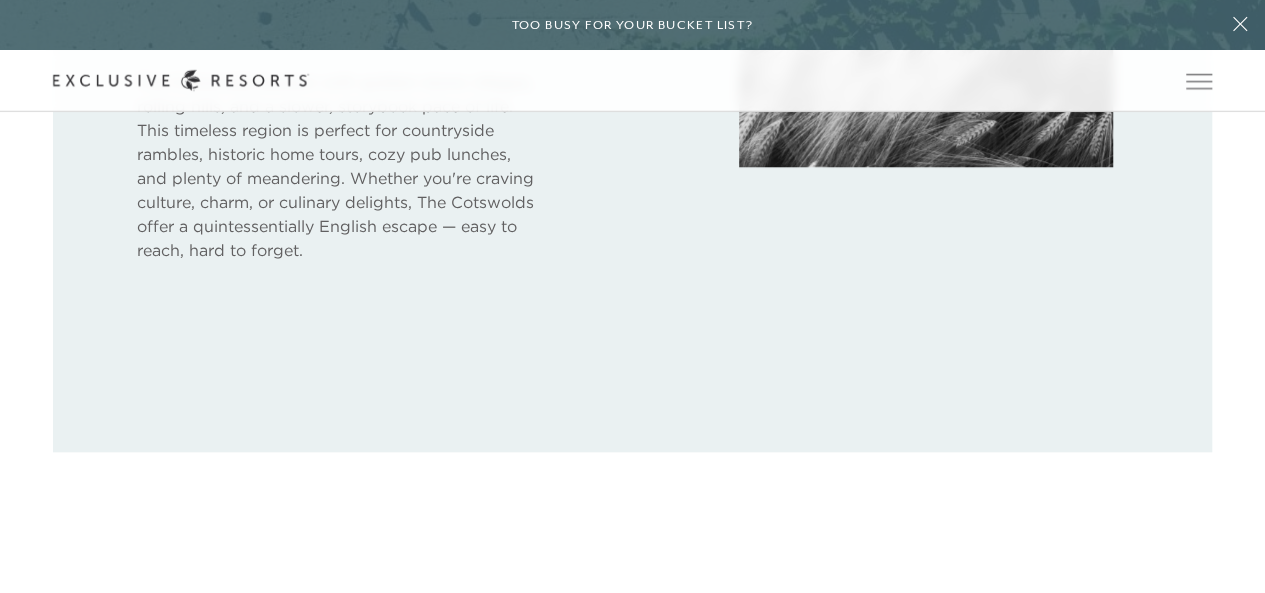 scroll, scrollTop: 896, scrollLeft: 0, axis: vertical 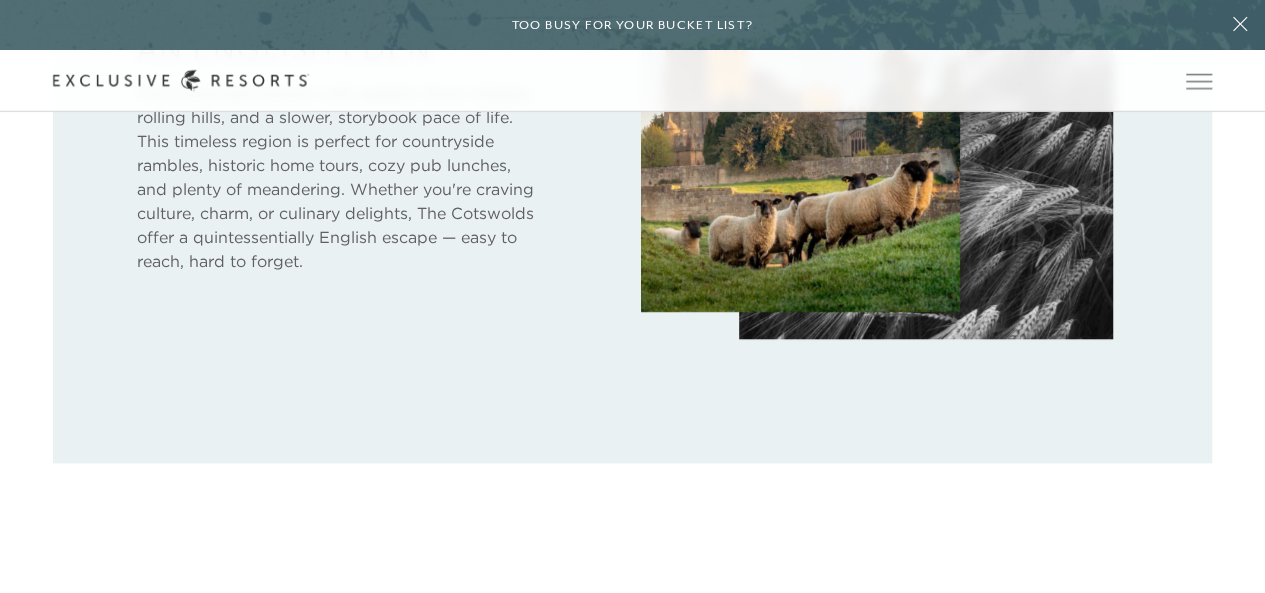 click on "The Collection" at bounding box center [0, 0] 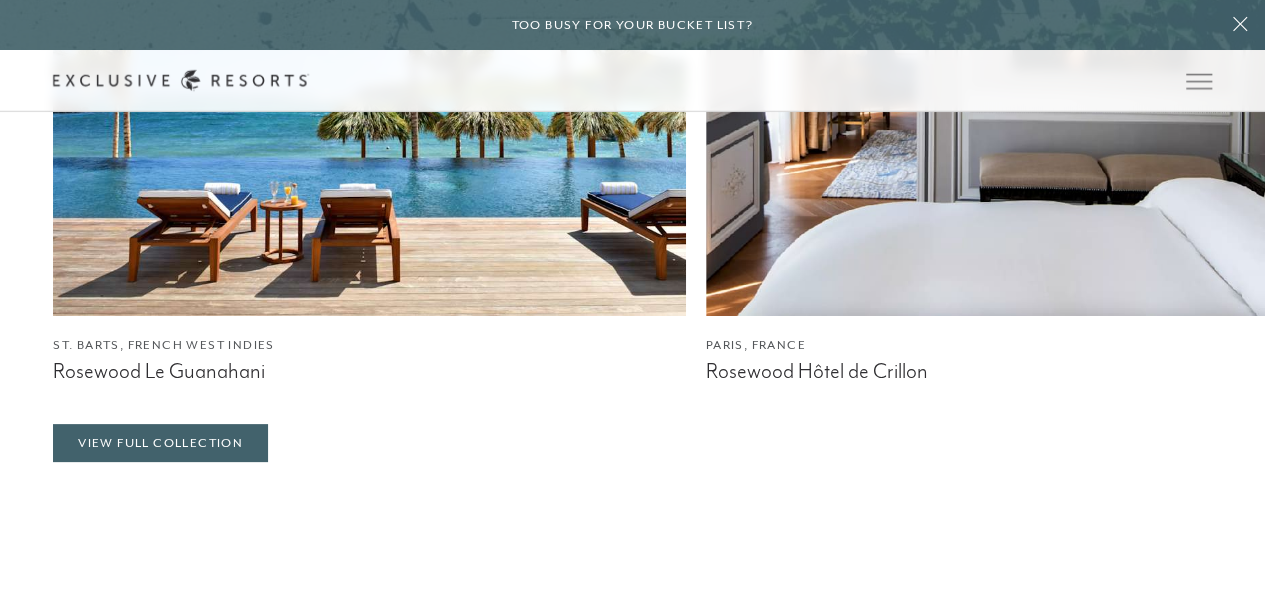 scroll, scrollTop: 3844, scrollLeft: 0, axis: vertical 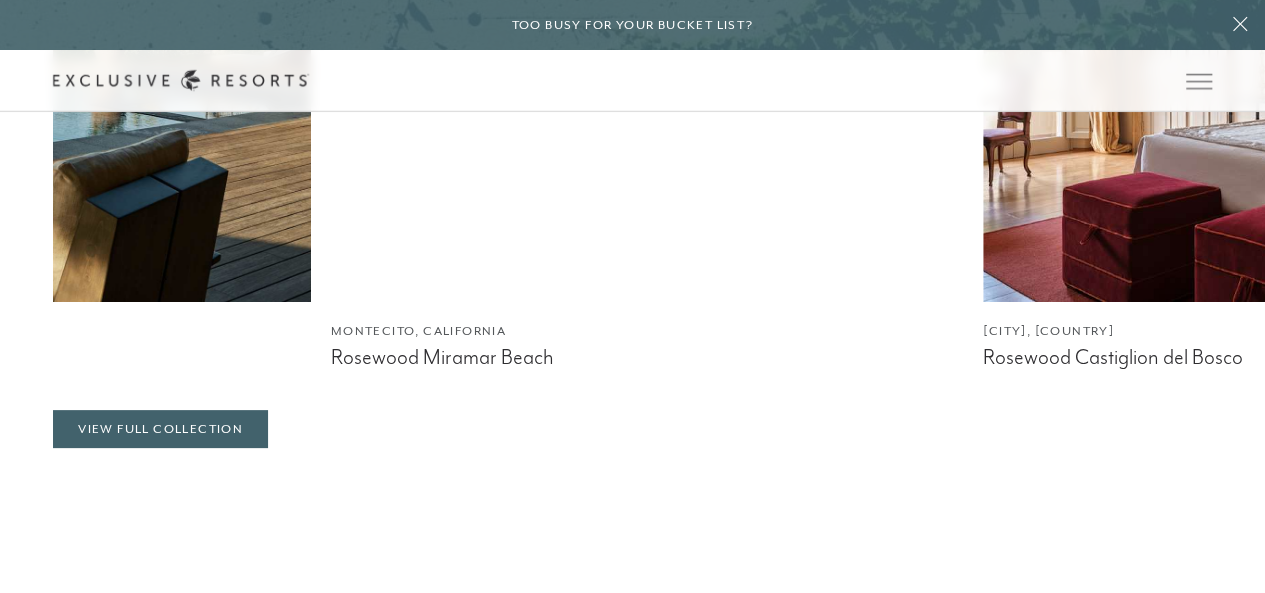click on "Rosewood Castiglion del Bosco" at bounding box center [1299, 357] 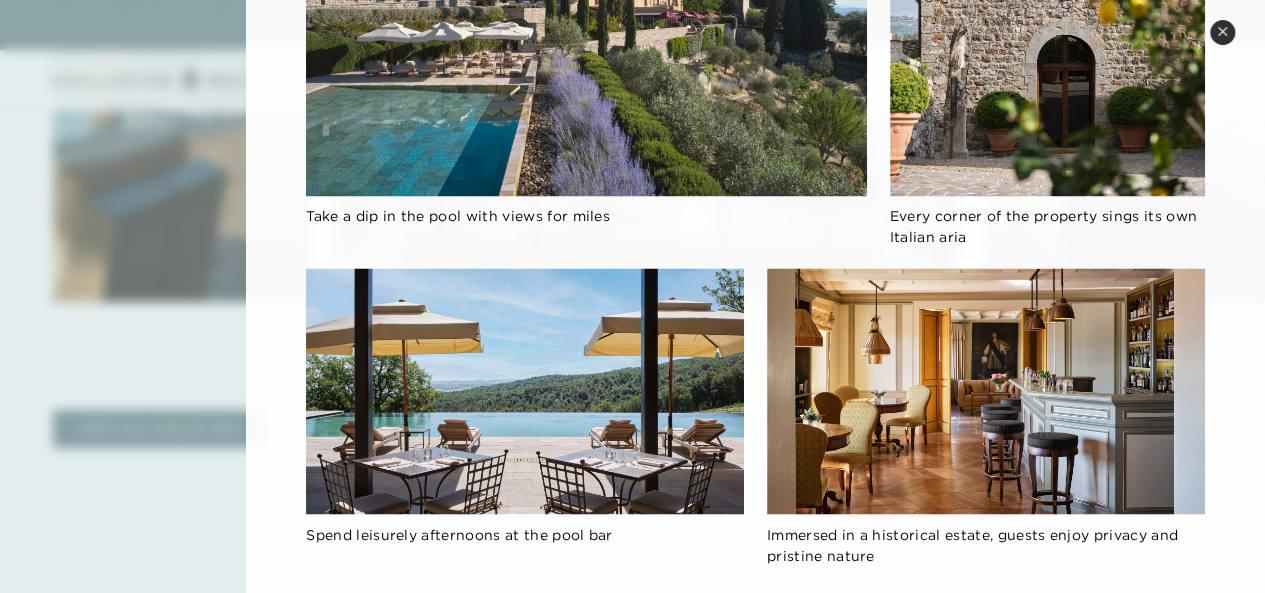 scroll, scrollTop: 1629, scrollLeft: 0, axis: vertical 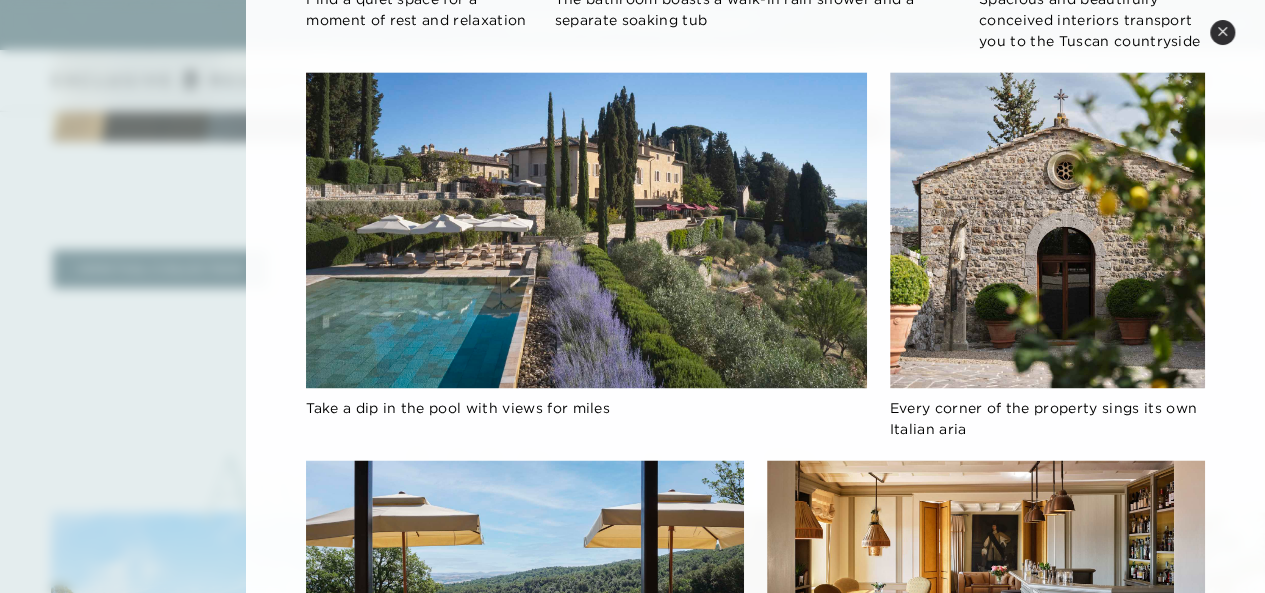 click 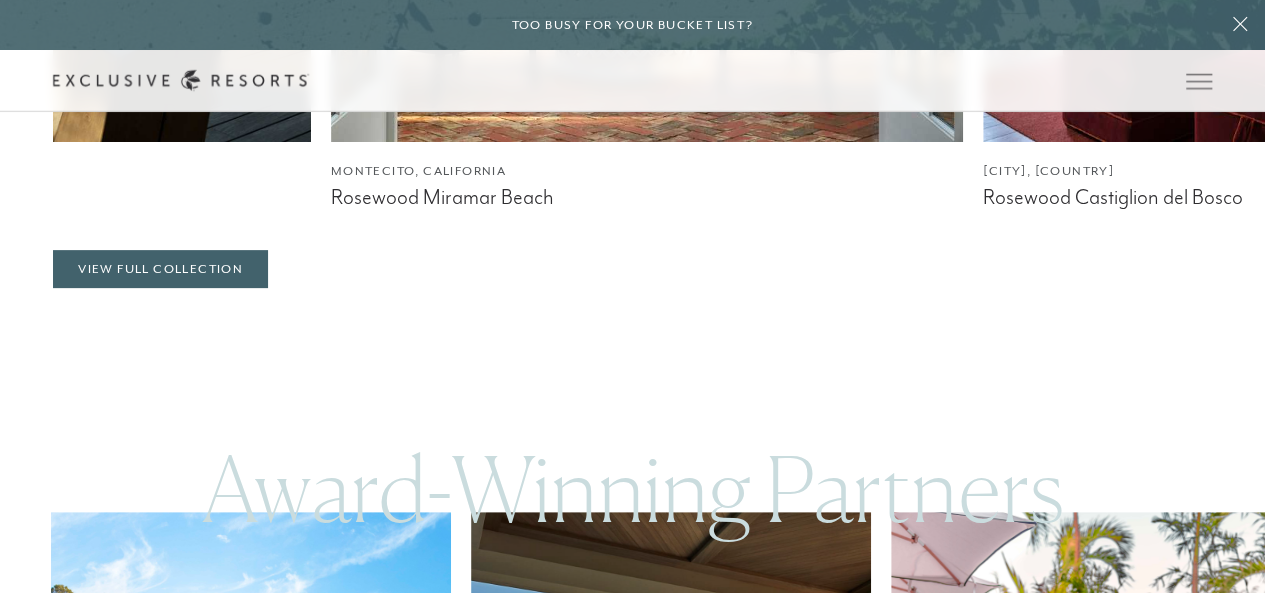 scroll, scrollTop: 3845, scrollLeft: 0, axis: vertical 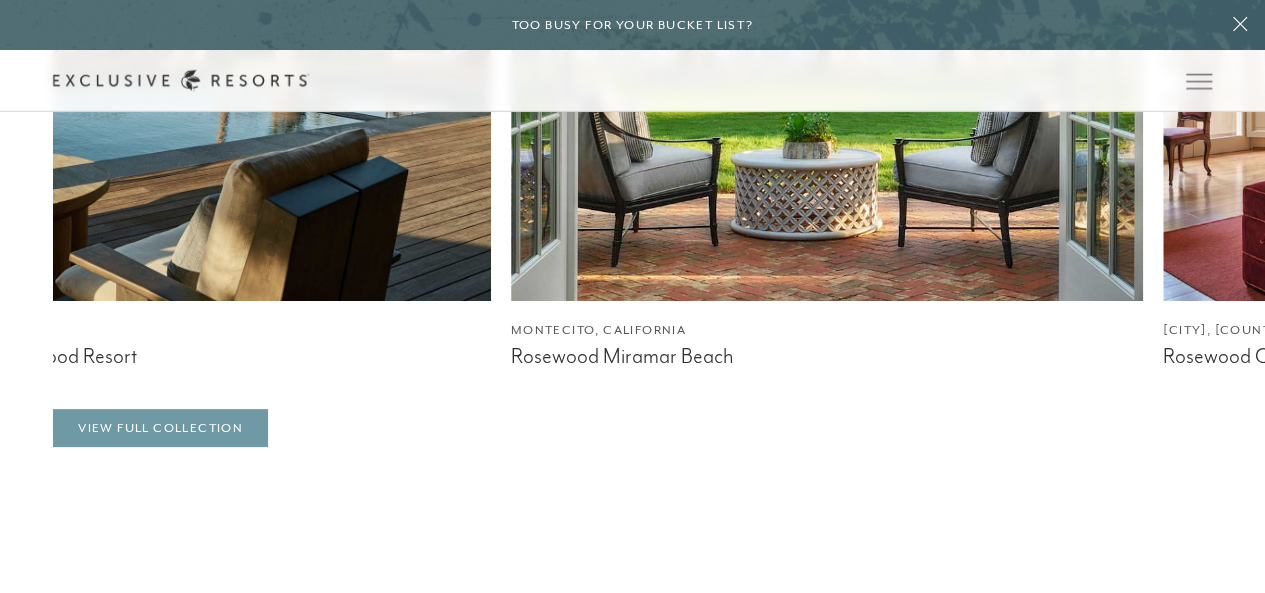 click on "View Full Collection" at bounding box center (160, 428) 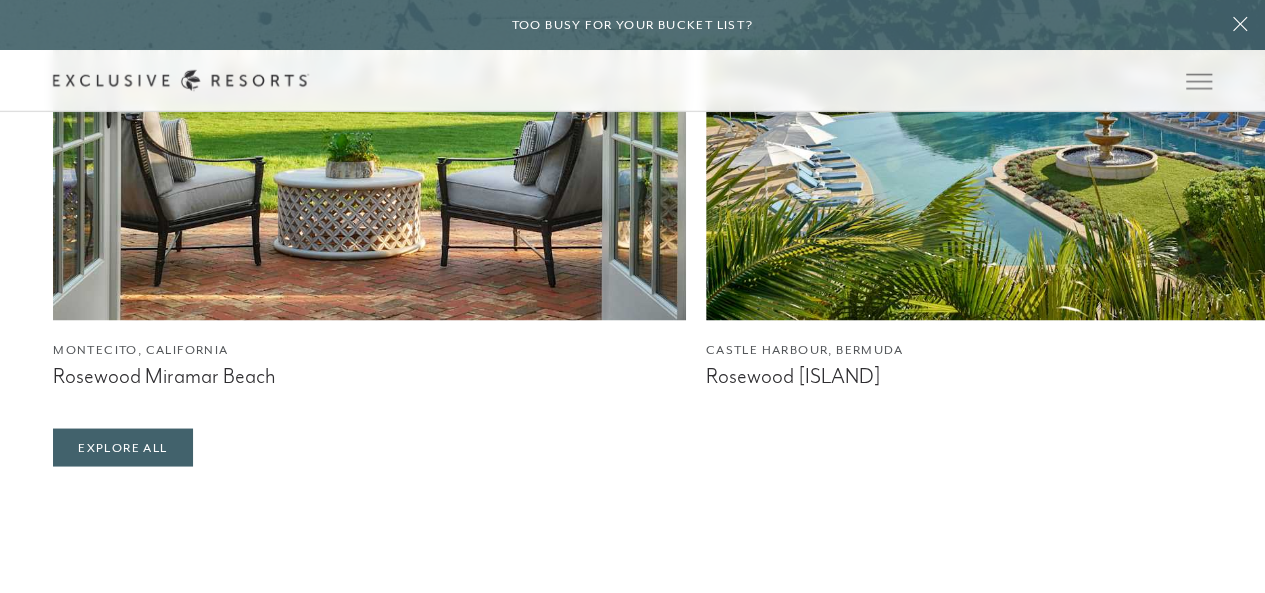 scroll, scrollTop: 1641, scrollLeft: 0, axis: vertical 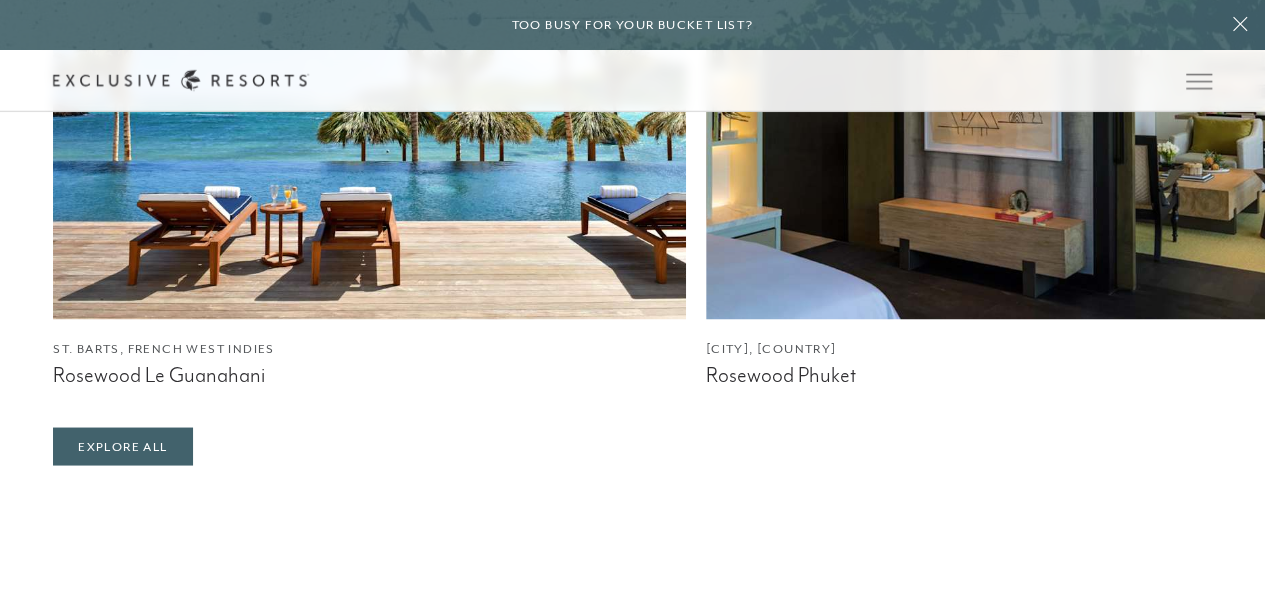 click at bounding box center (1022, 69) 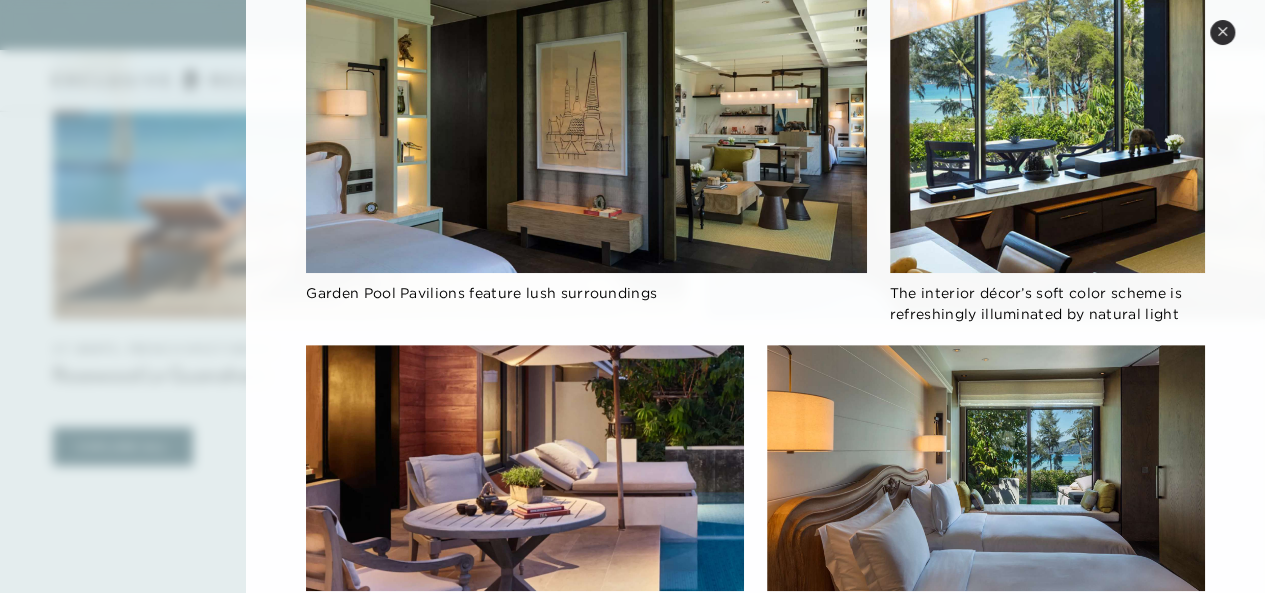 scroll, scrollTop: 330, scrollLeft: 0, axis: vertical 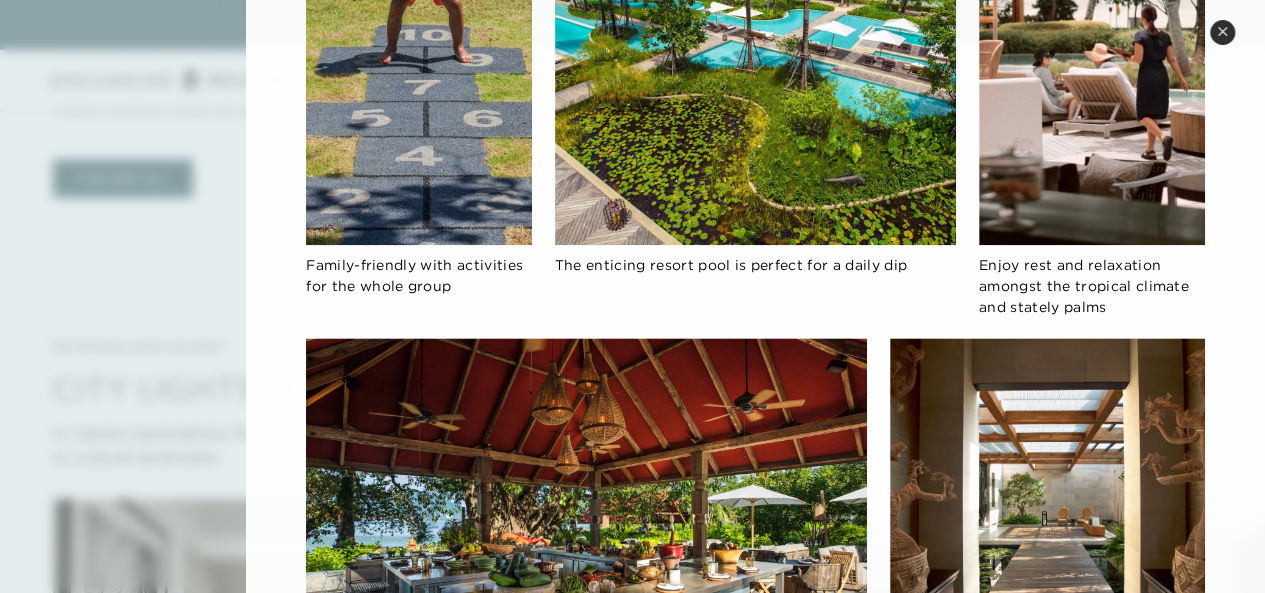 click 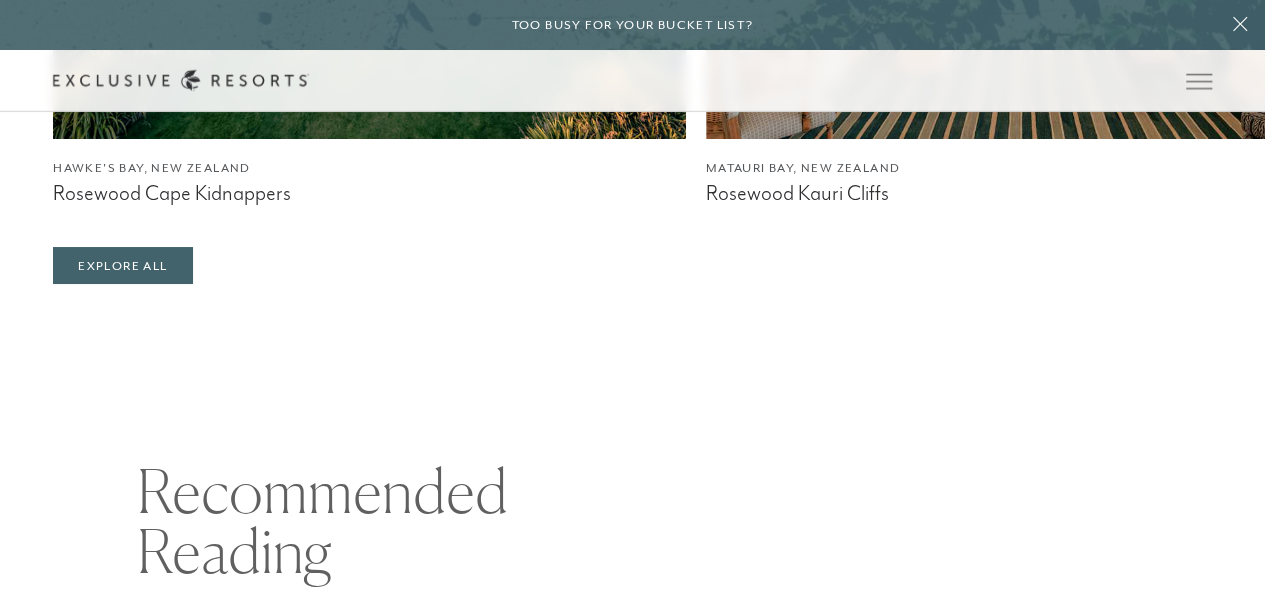 scroll, scrollTop: 3688, scrollLeft: 0, axis: vertical 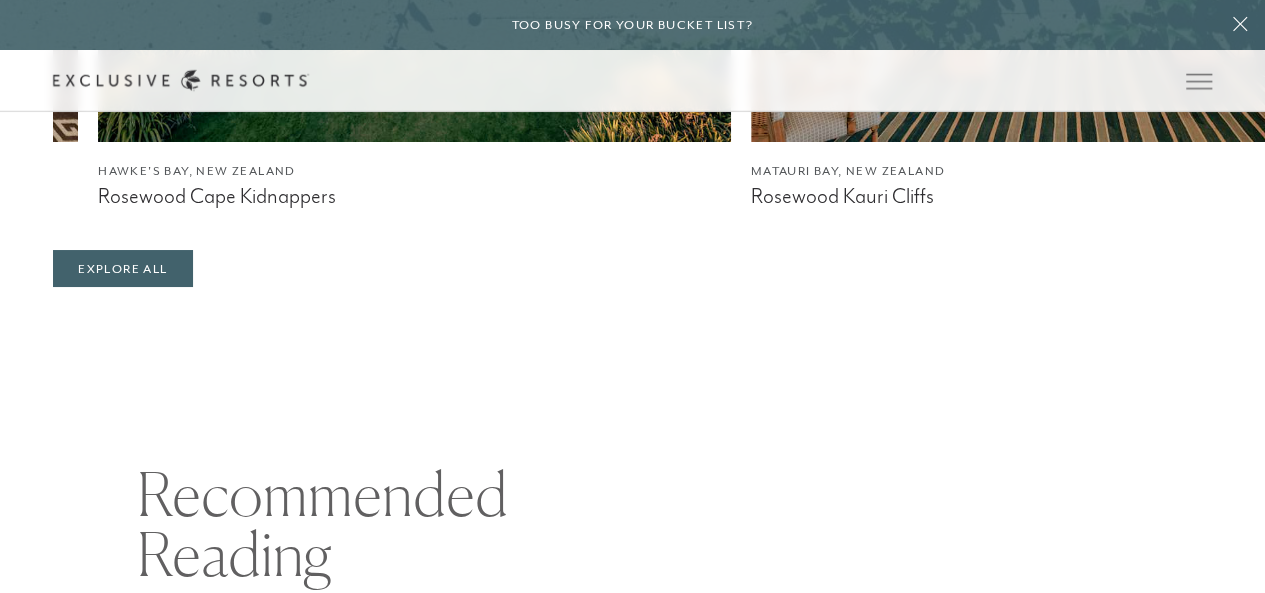 click at bounding box center [2372, -108] 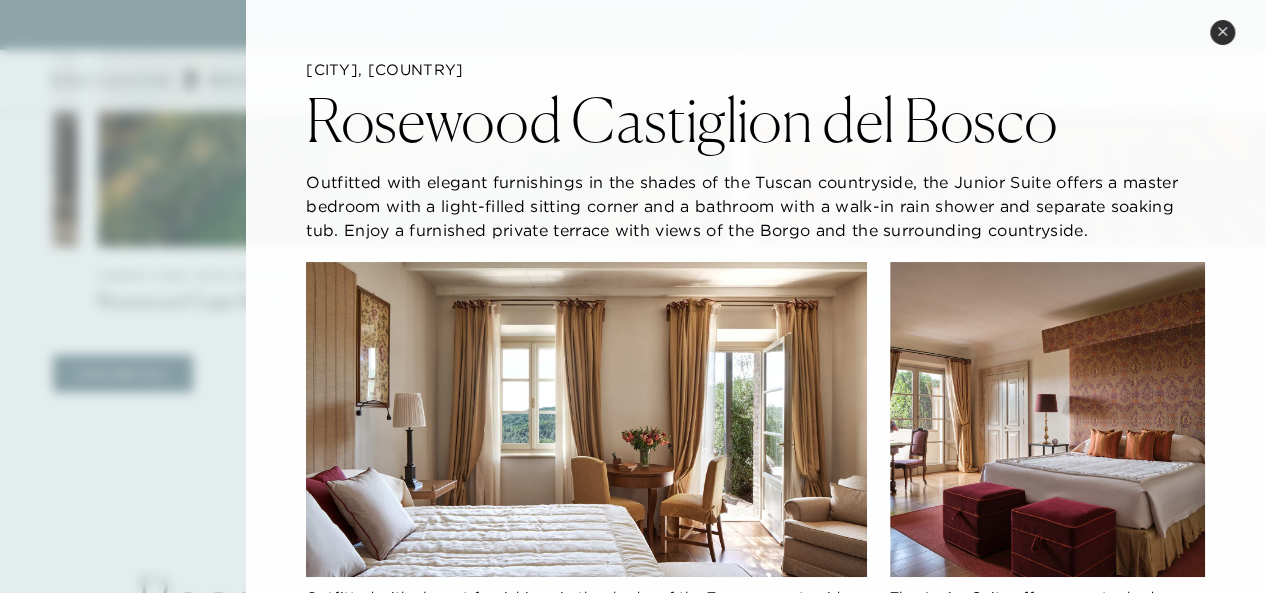scroll, scrollTop: 3575, scrollLeft: 0, axis: vertical 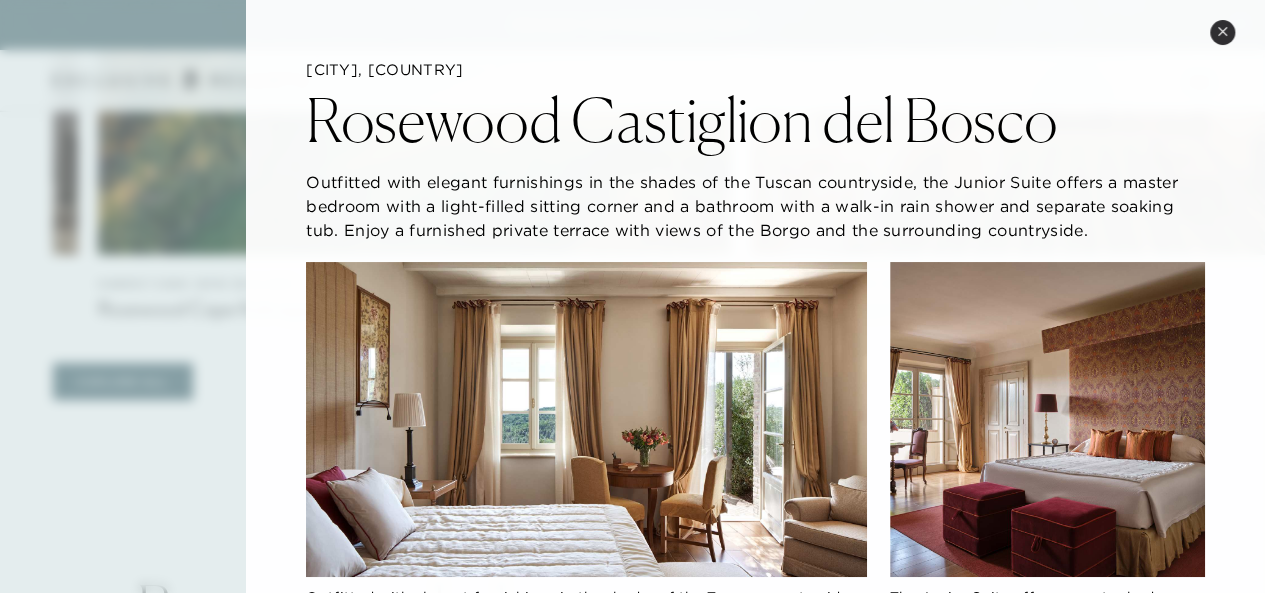 click 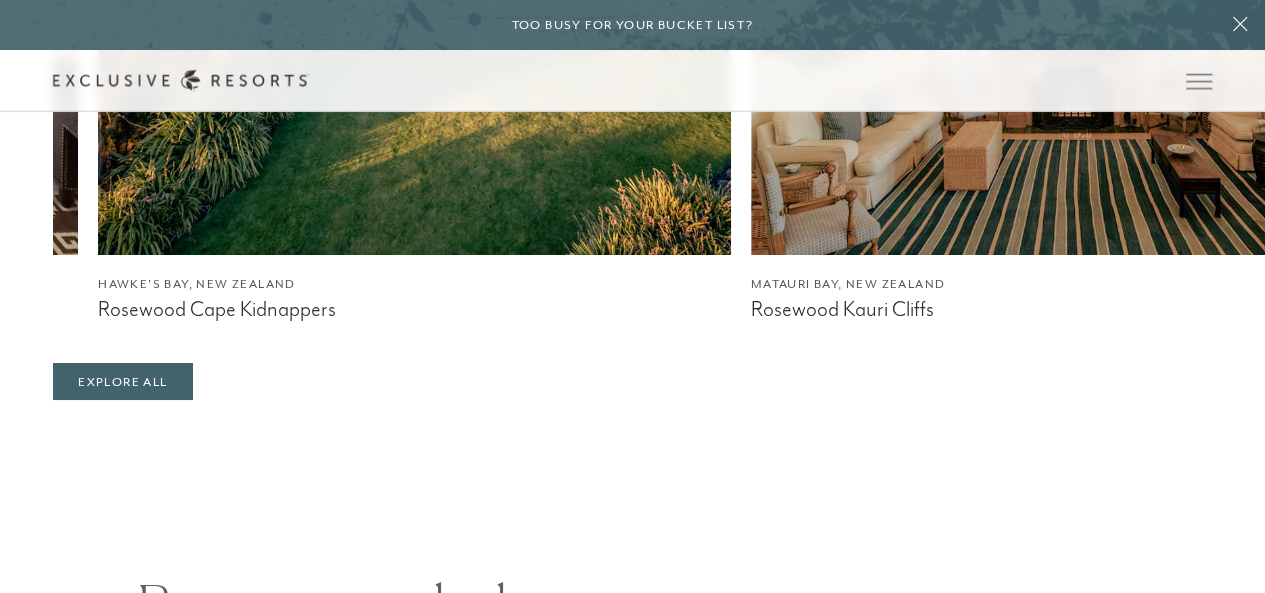 click on "The Collection" at bounding box center (0, 0) 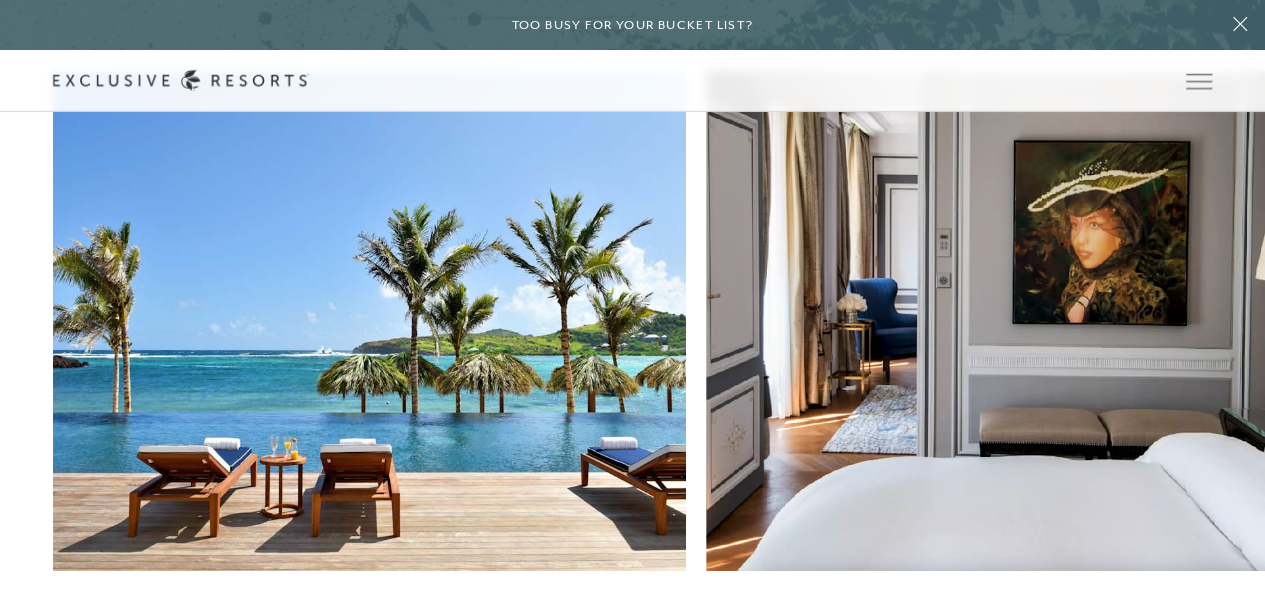 scroll, scrollTop: 0, scrollLeft: 0, axis: both 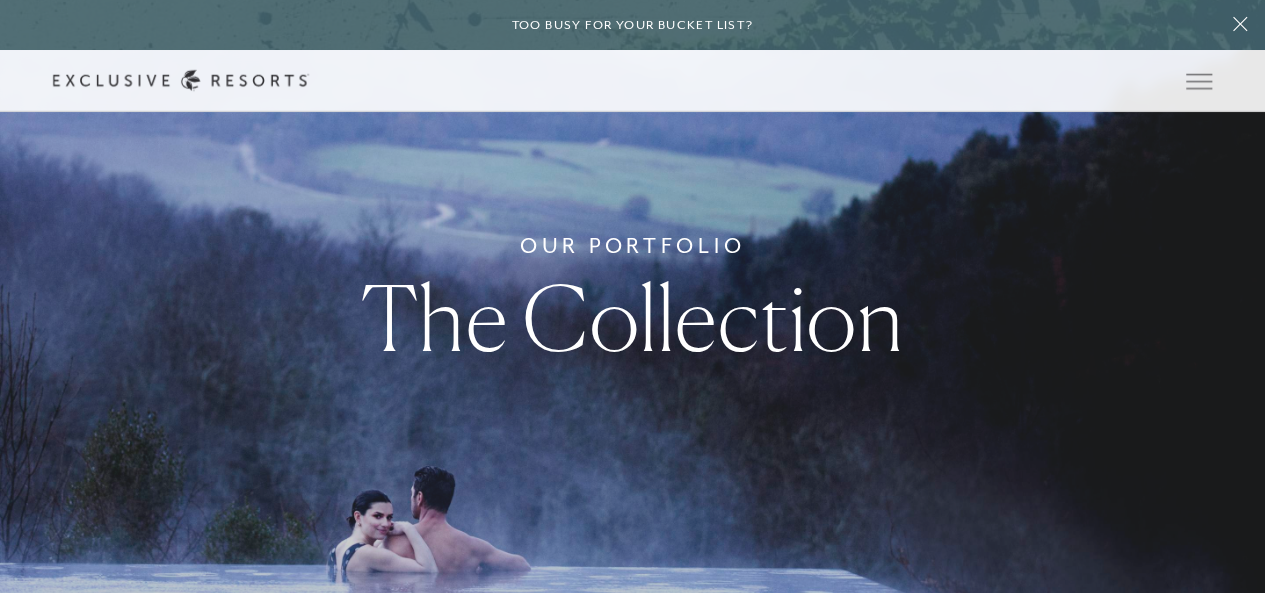 click on "Residence Collection" at bounding box center [0, 0] 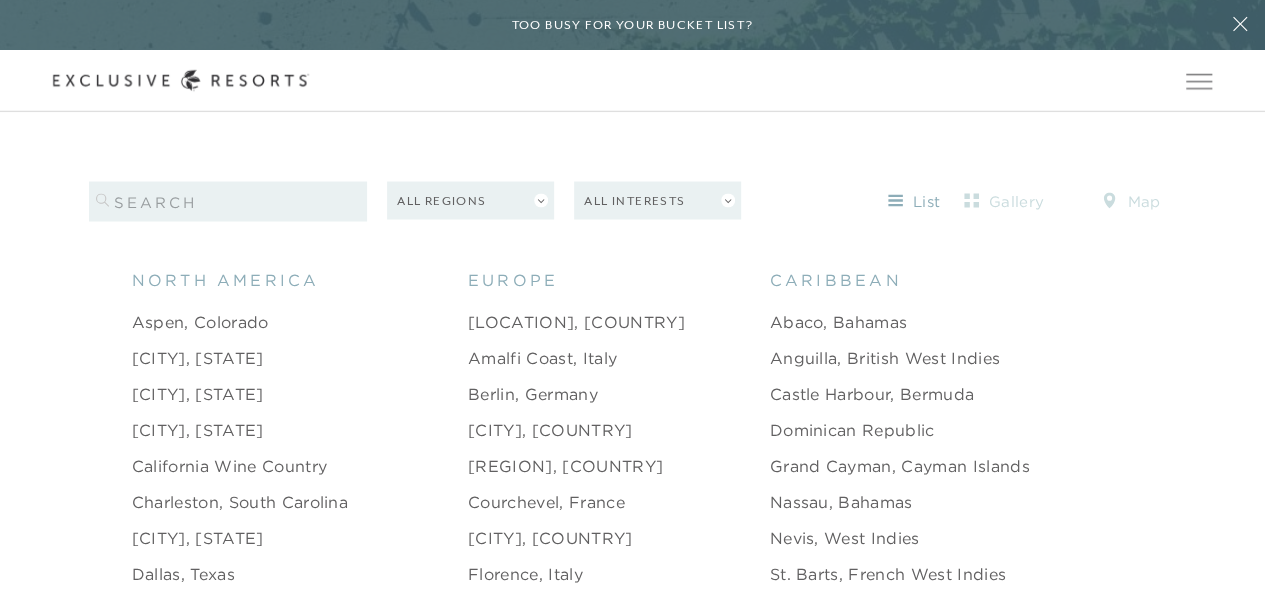 scroll, scrollTop: 1748, scrollLeft: 0, axis: vertical 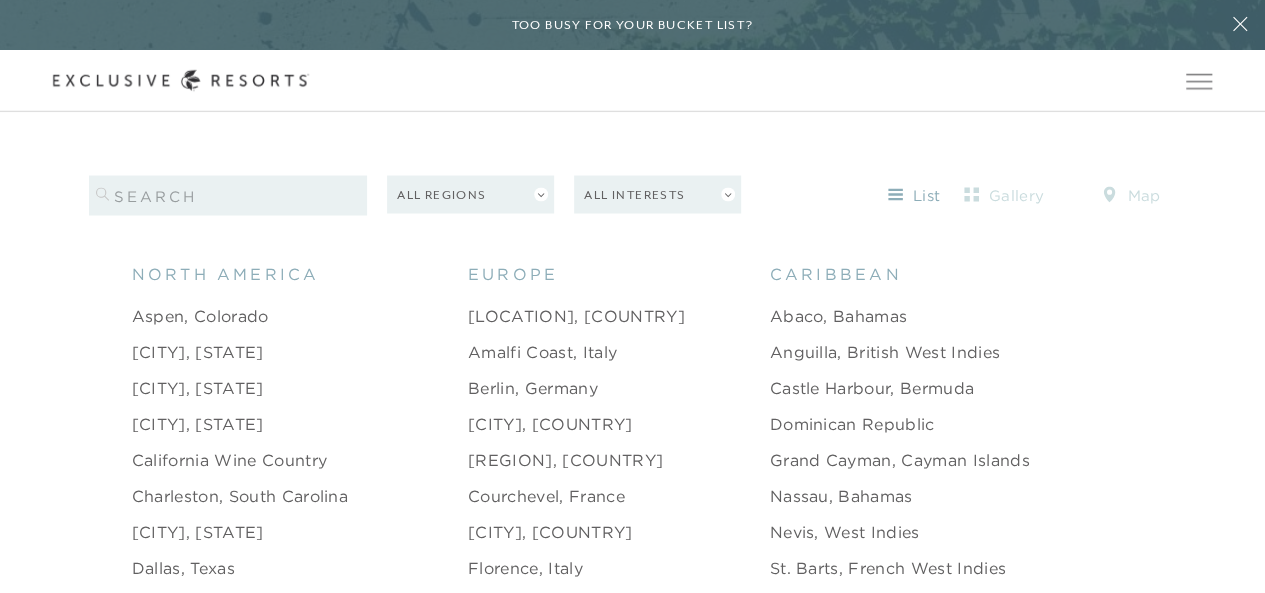 click on "[LOCATION], [COUNTRY]" at bounding box center [576, 315] 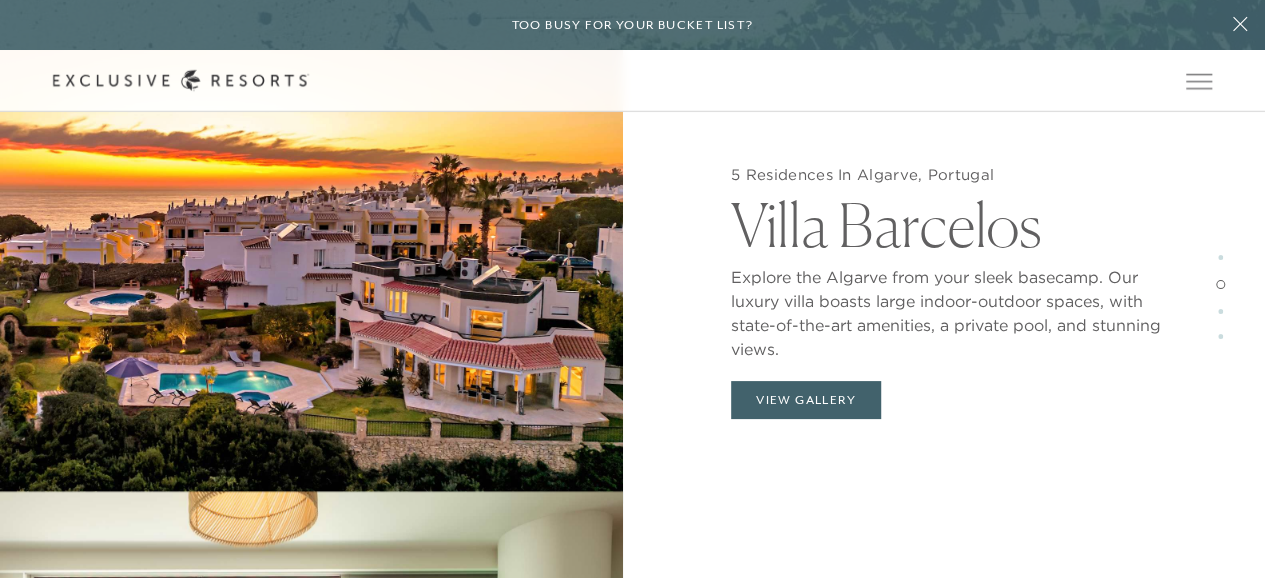 scroll, scrollTop: 2421, scrollLeft: 0, axis: vertical 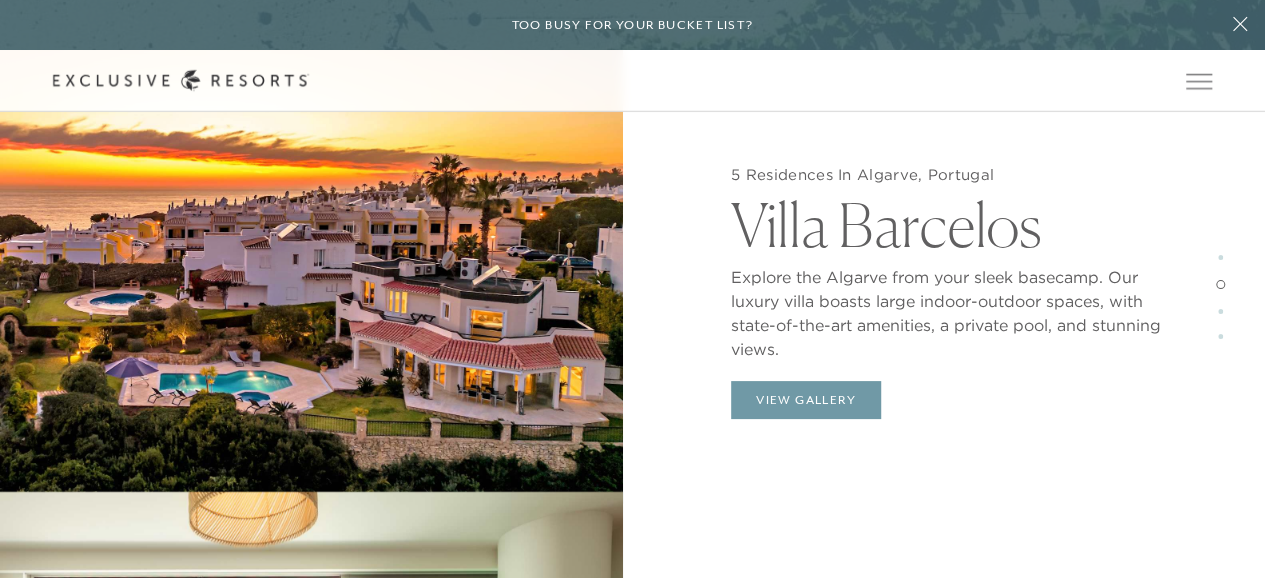 click on "View Gallery" at bounding box center (806, 400) 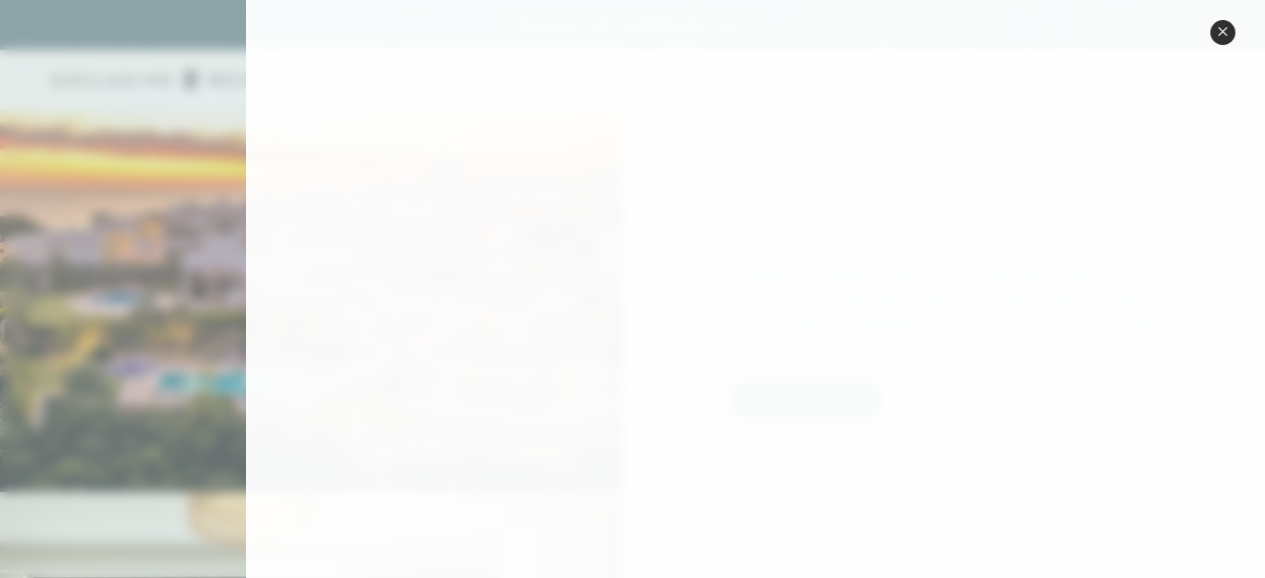 scroll, scrollTop: 1515, scrollLeft: 0, axis: vertical 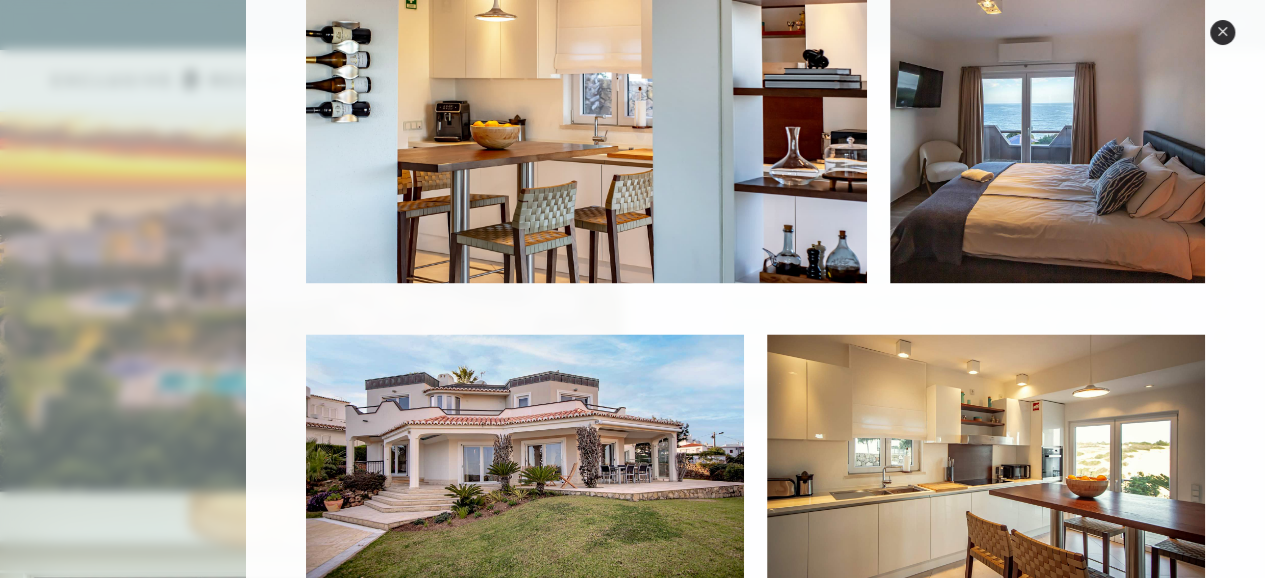 click on "Close quickview" at bounding box center [1222, 32] 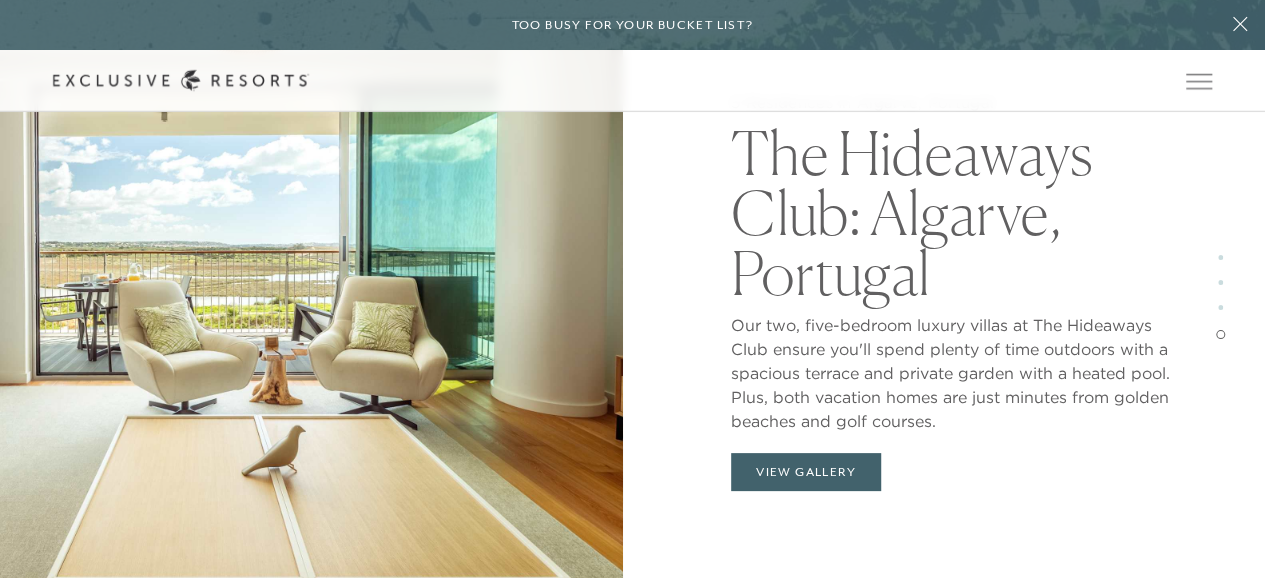 scroll, scrollTop: 3722, scrollLeft: 0, axis: vertical 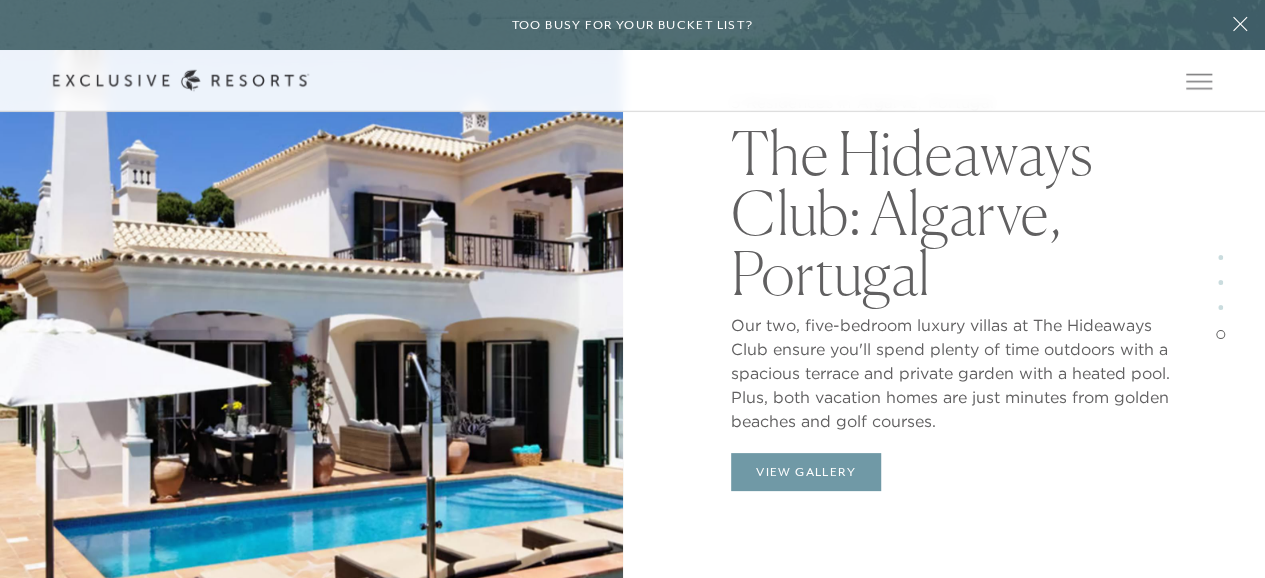 click on "View Gallery" at bounding box center [806, 472] 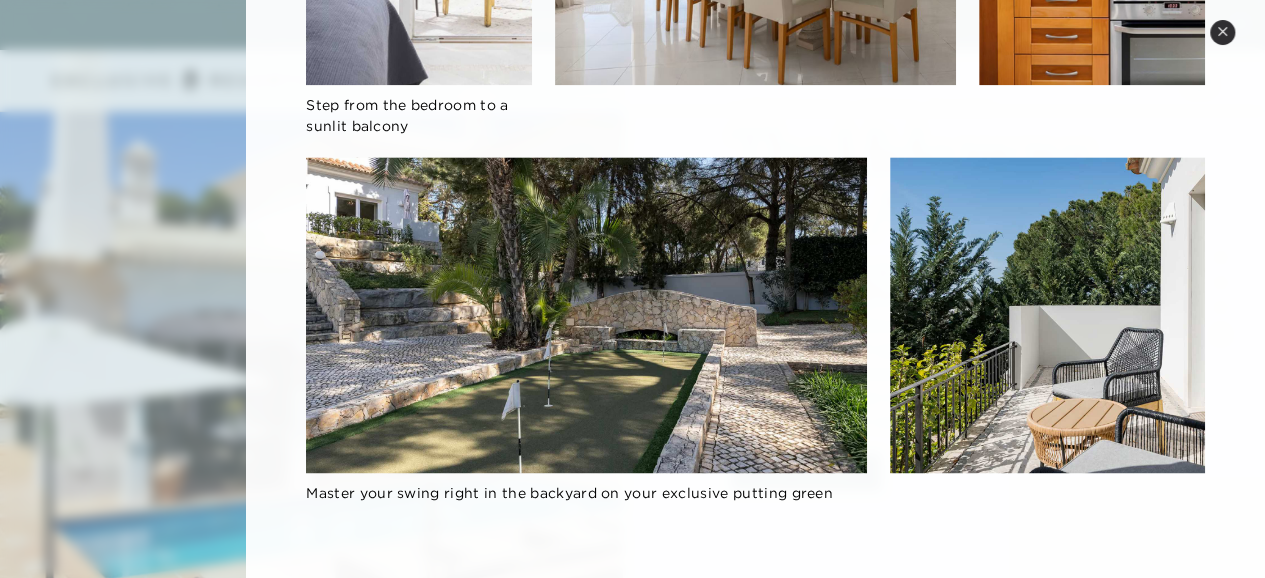 scroll, scrollTop: 1303, scrollLeft: 0, axis: vertical 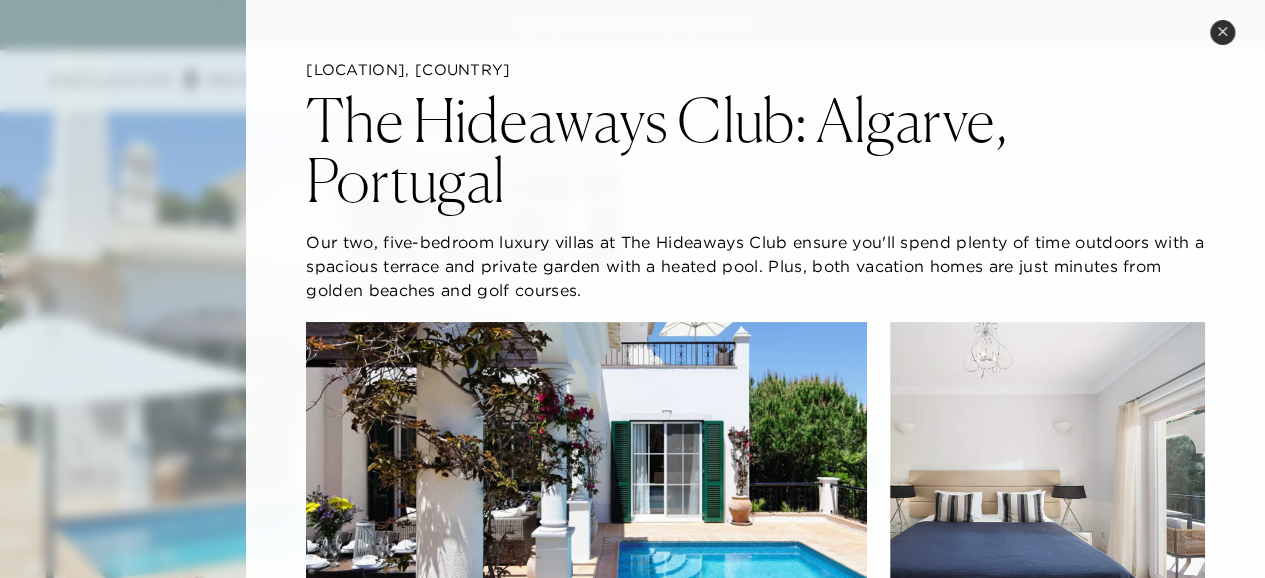 click on "Close quickview" at bounding box center [1222, 32] 